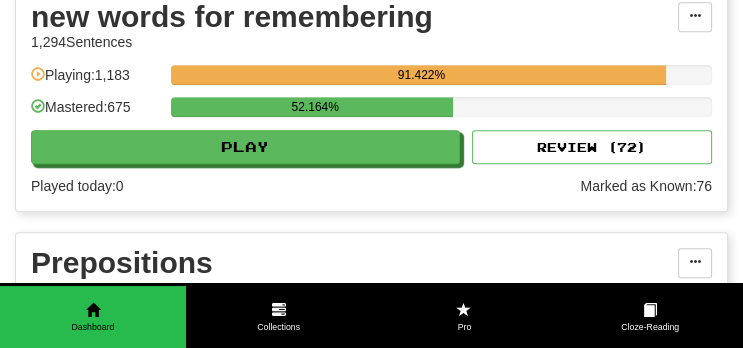 scroll, scrollTop: 6370, scrollLeft: 0, axis: vertical 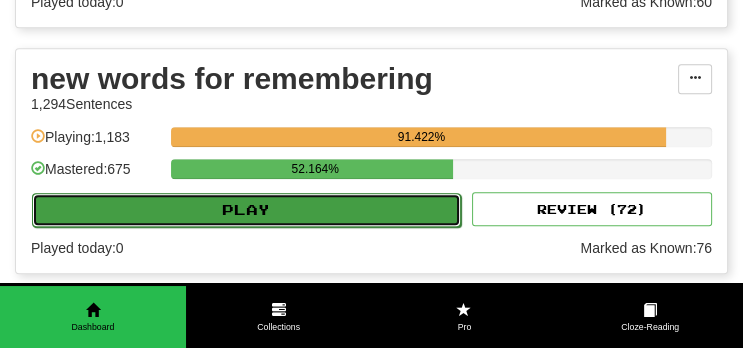 click on "Play" at bounding box center [246, 210] 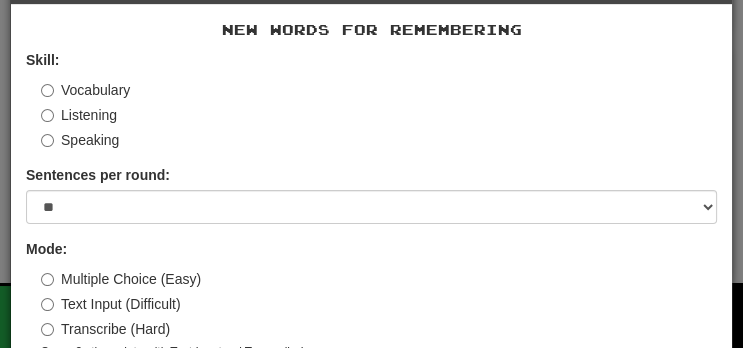 scroll, scrollTop: 143, scrollLeft: 0, axis: vertical 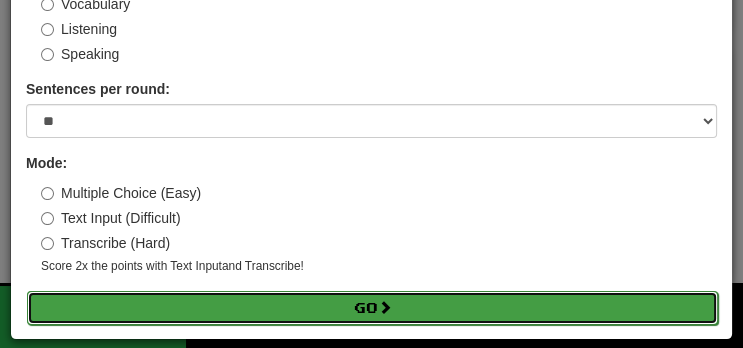 click on "Go" at bounding box center (372, 308) 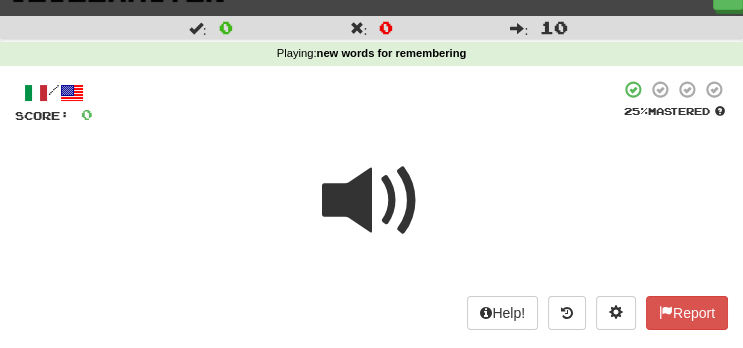 scroll, scrollTop: 72, scrollLeft: 0, axis: vertical 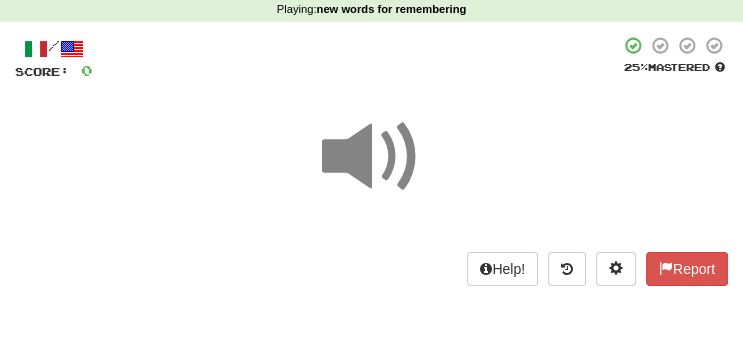 click at bounding box center (372, 157) 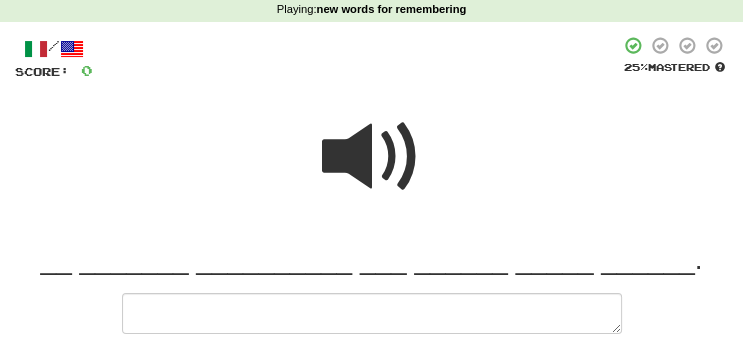 type on "*" 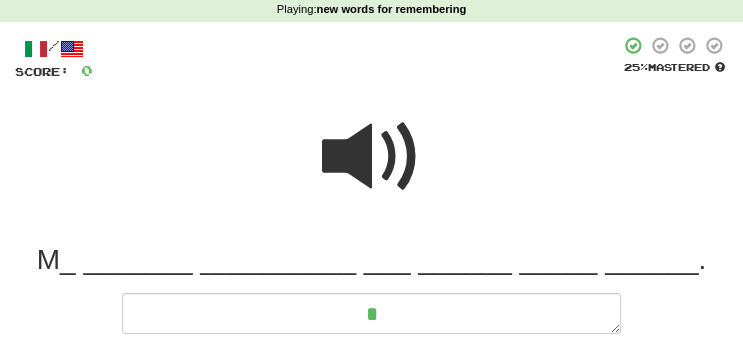 type on "*" 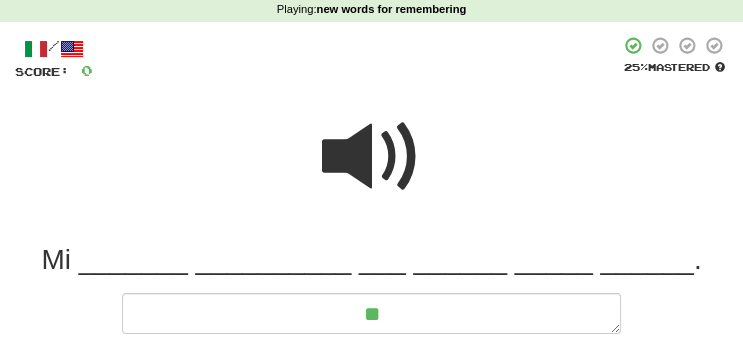 type on "*" 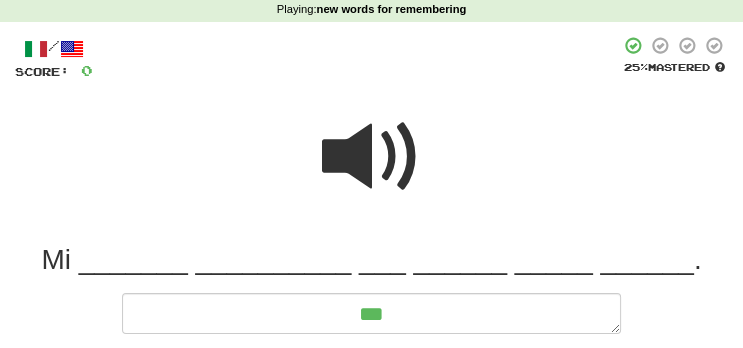 type on "*" 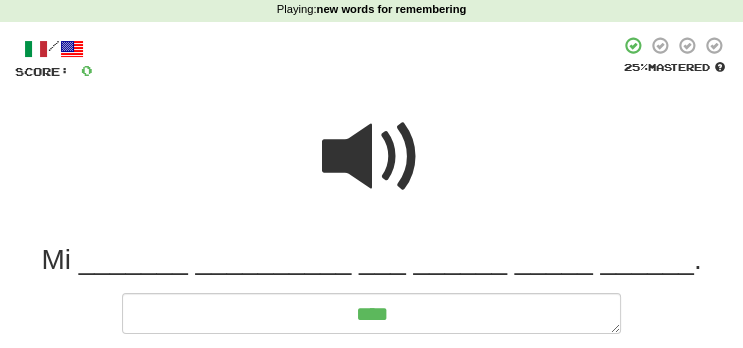 type on "*" 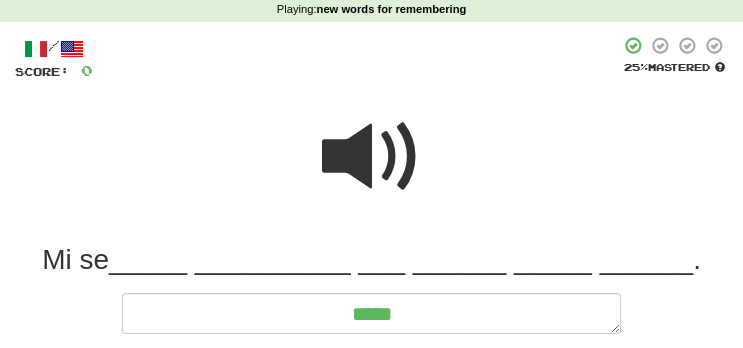 type on "*" 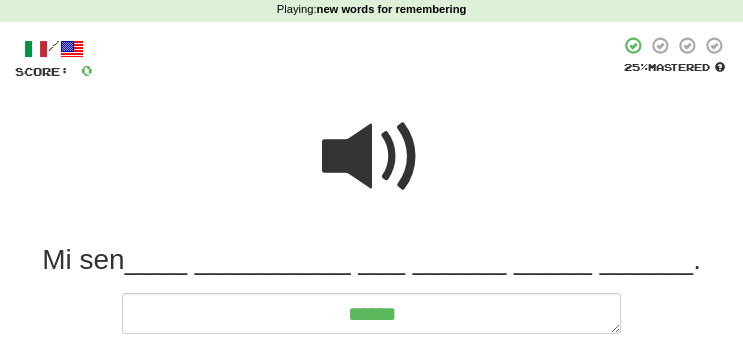 type on "*" 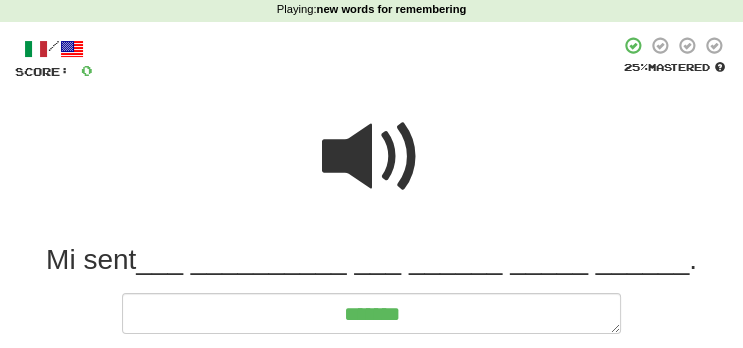 type on "*" 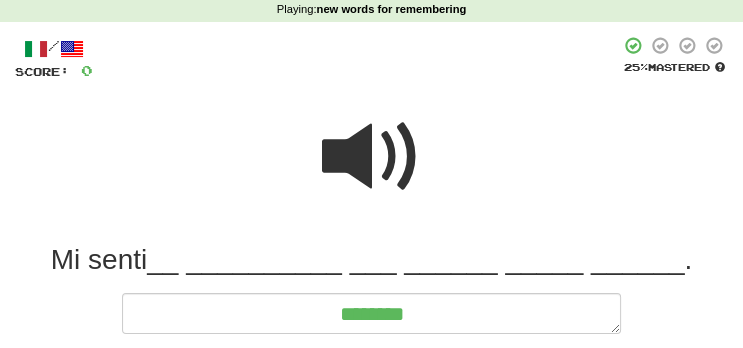 type on "*" 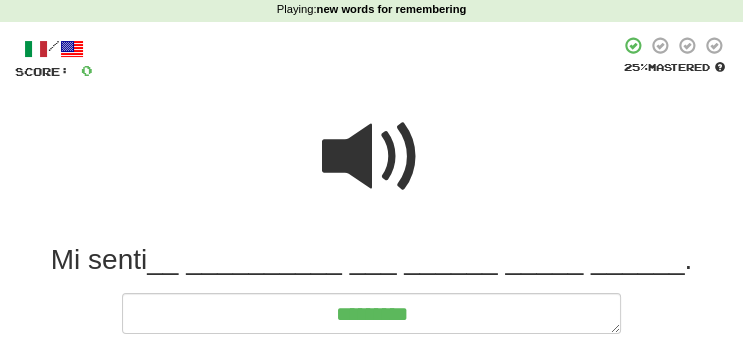 type on "**********" 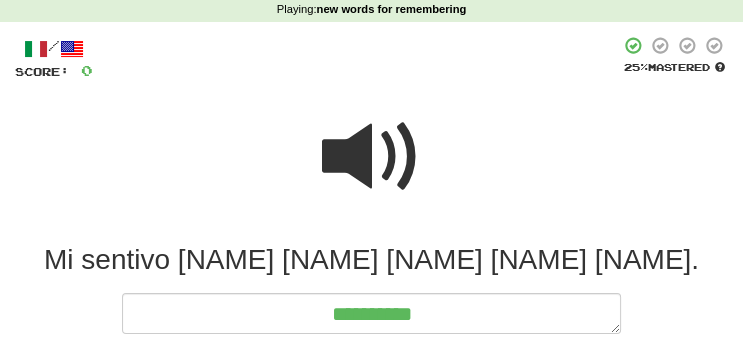 type on "*" 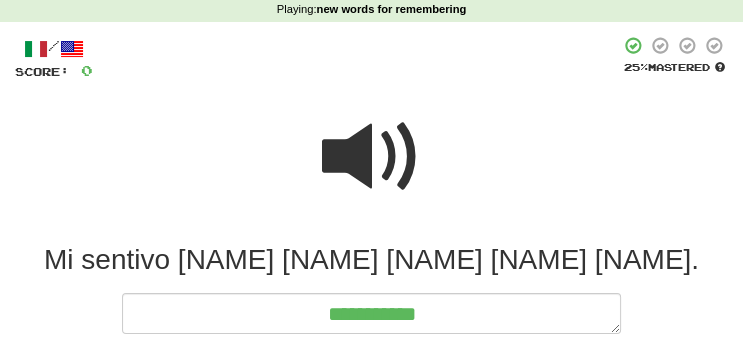 type on "*" 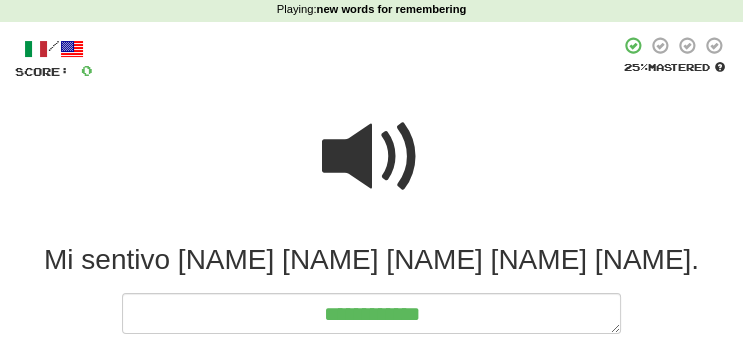 type on "*" 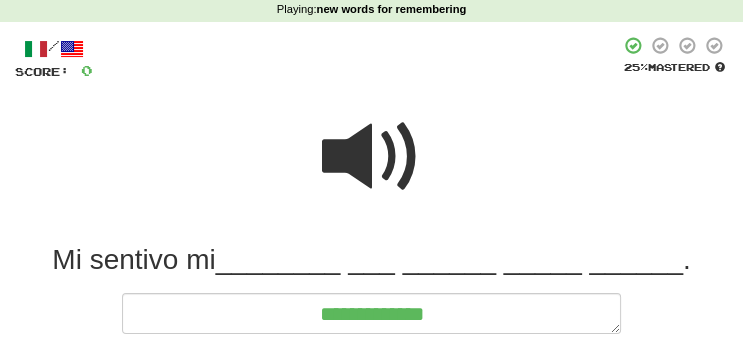 type on "*" 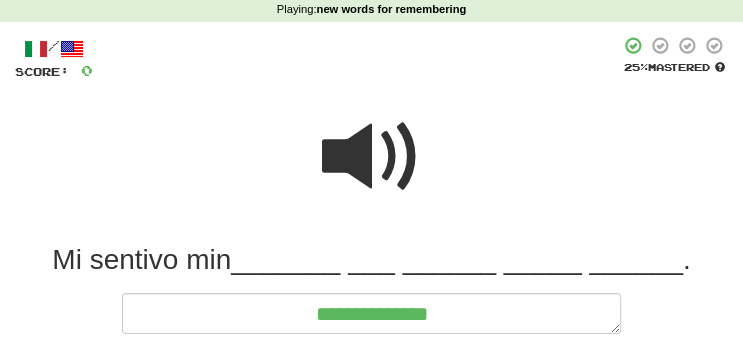 type on "*" 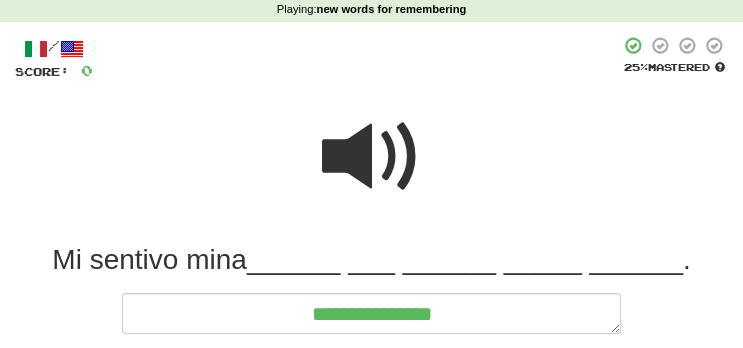 type on "*" 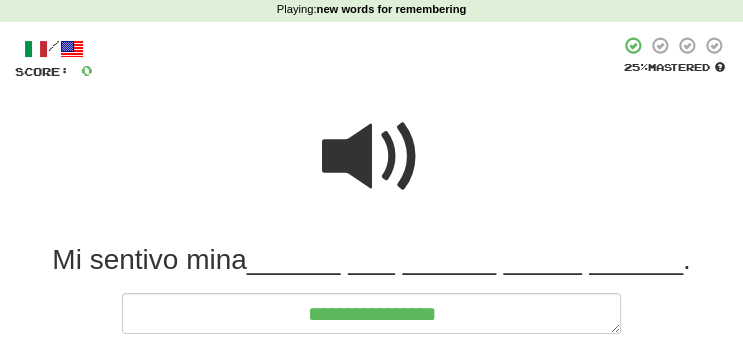 type on "*" 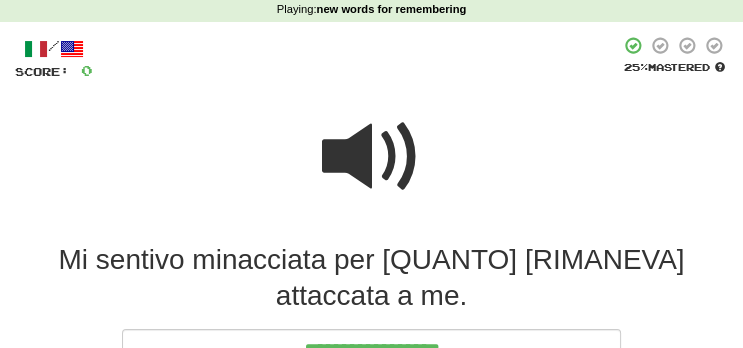 type on "*" 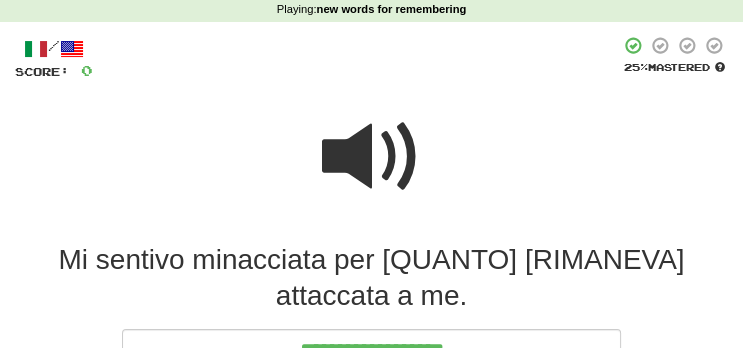 type on "*" 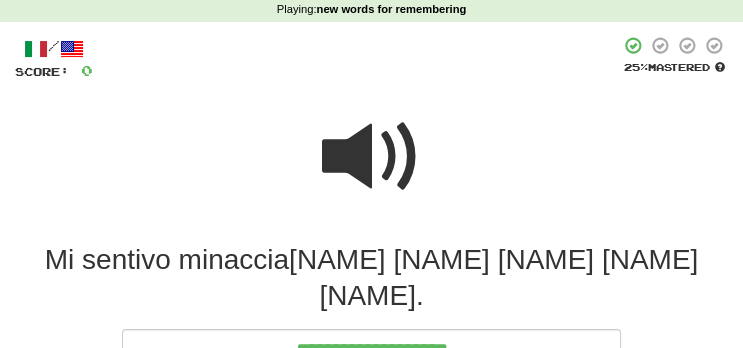 type on "*" 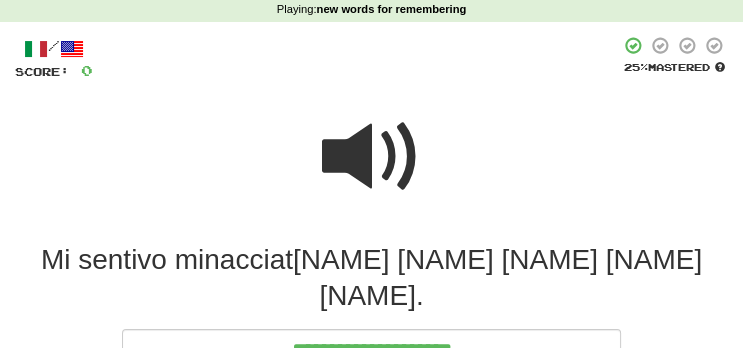 type on "*" 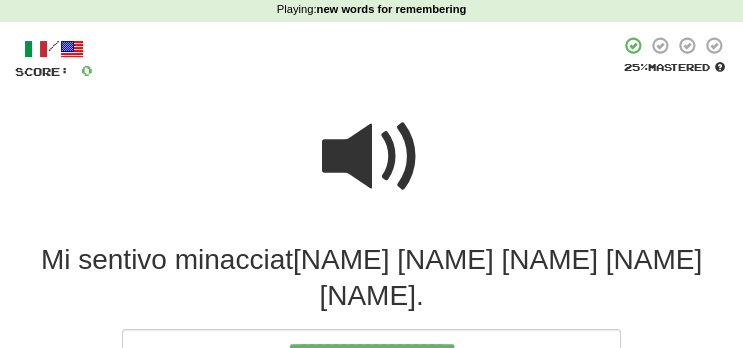 type on "*" 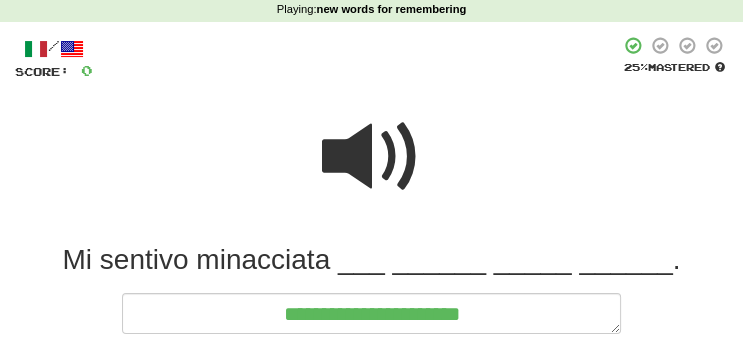 type on "**********" 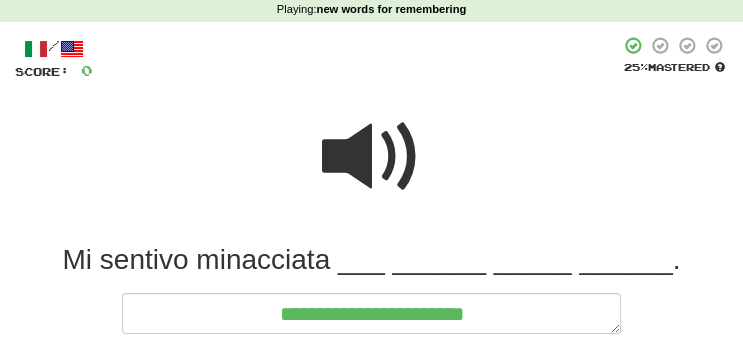 type on "*" 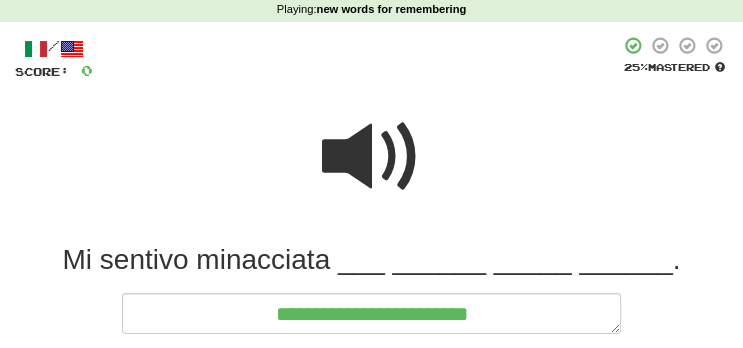 type on "*" 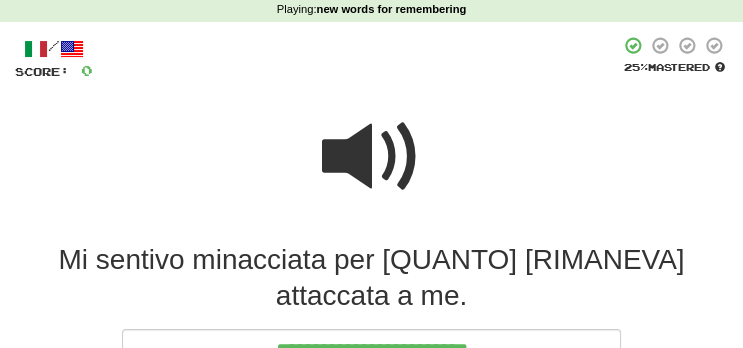 type on "**********" 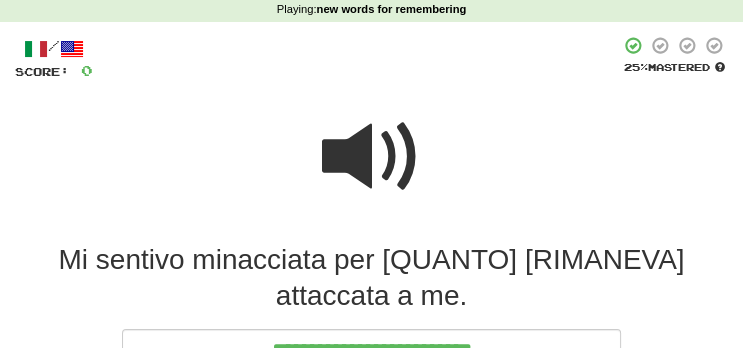type on "*" 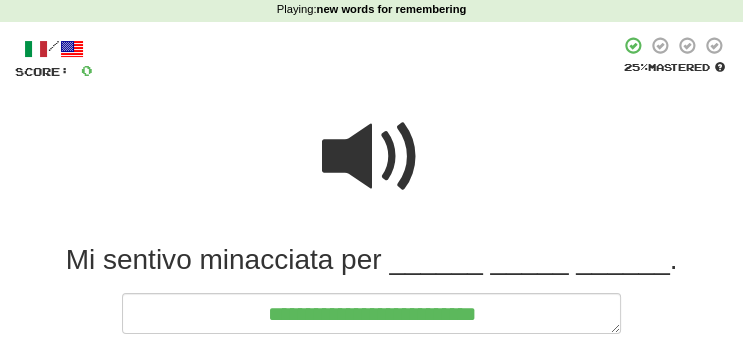 type on "*" 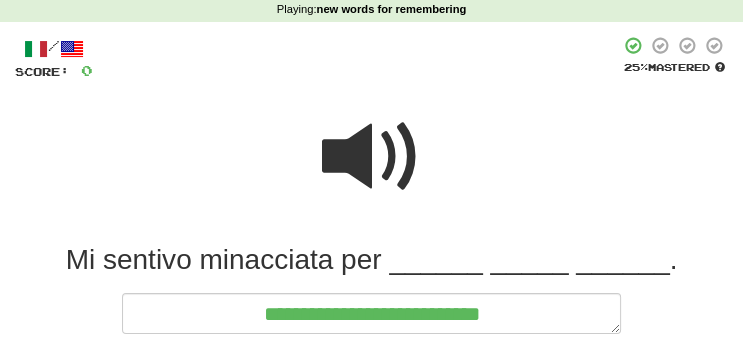 type on "**********" 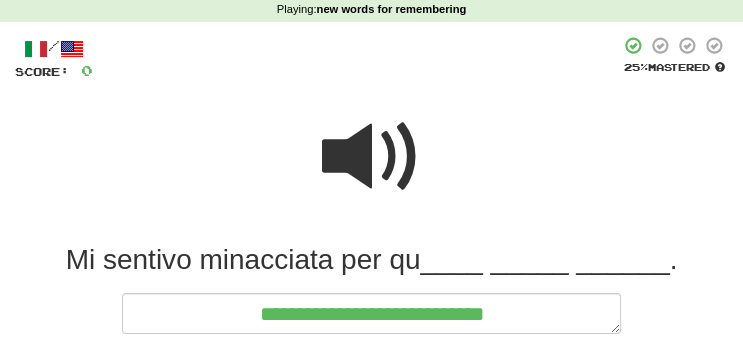 type on "*" 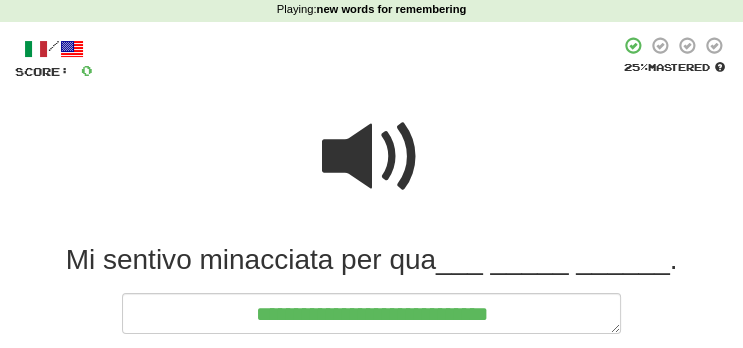 type on "*" 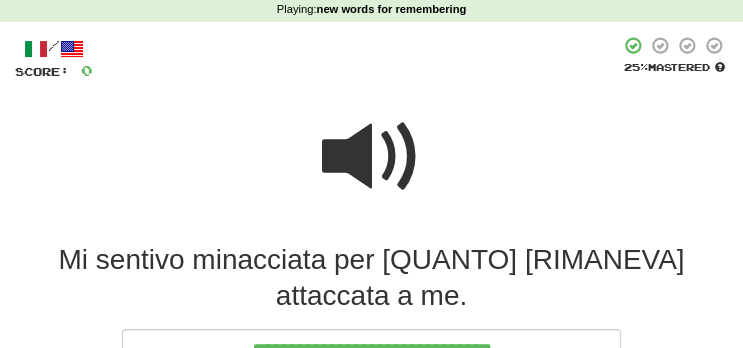 type on "*" 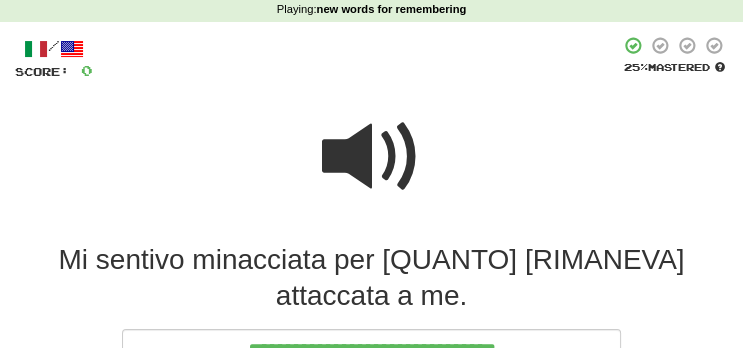 type on "*" 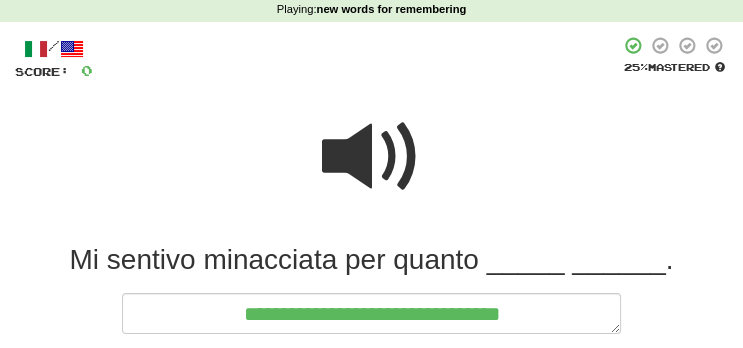 type on "*" 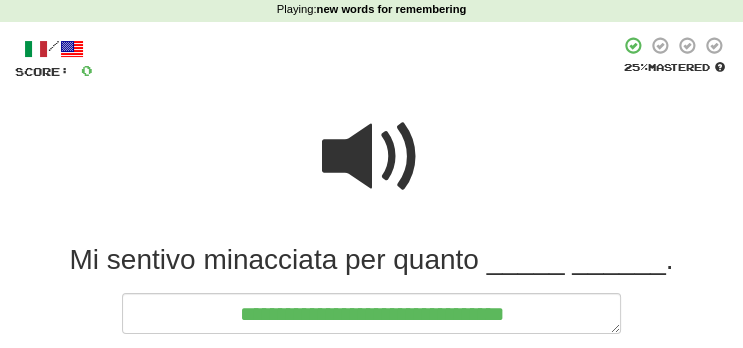 type on "*" 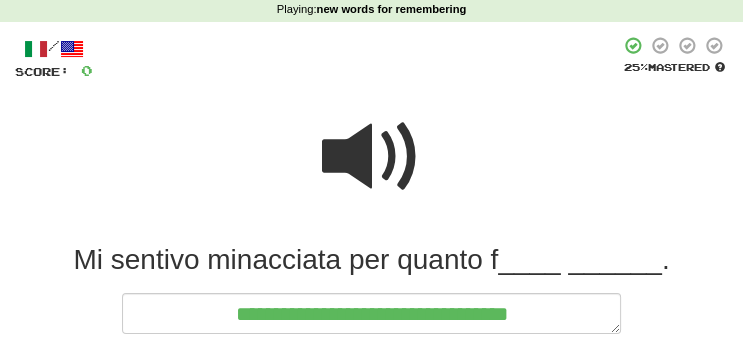 type on "*" 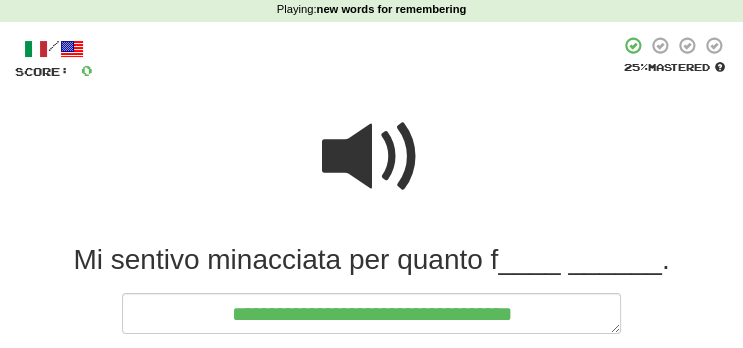type on "*" 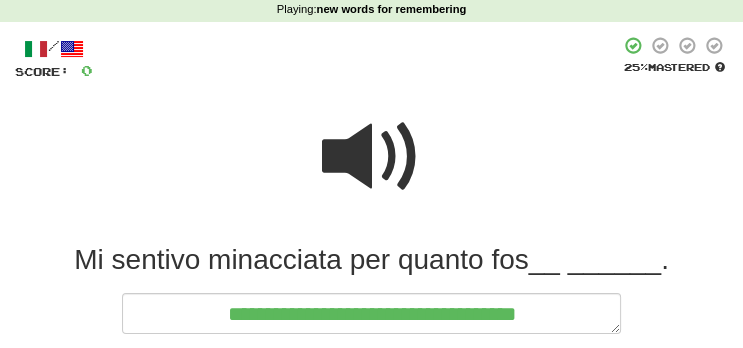 type on "*" 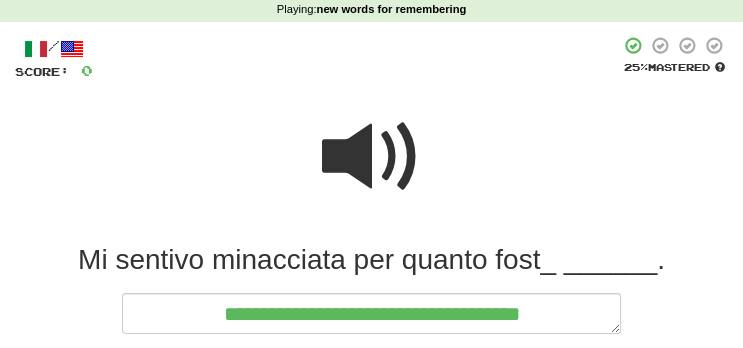 type on "*" 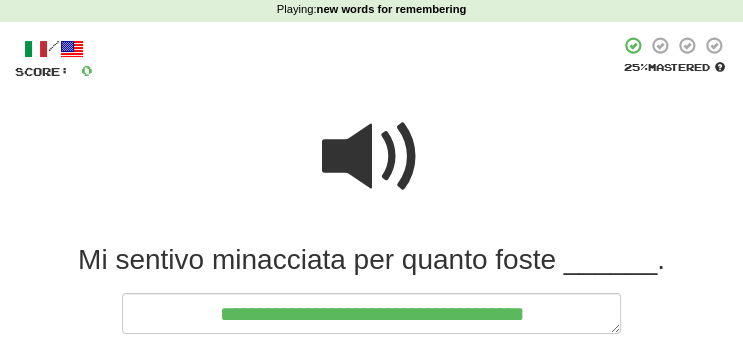 type on "*" 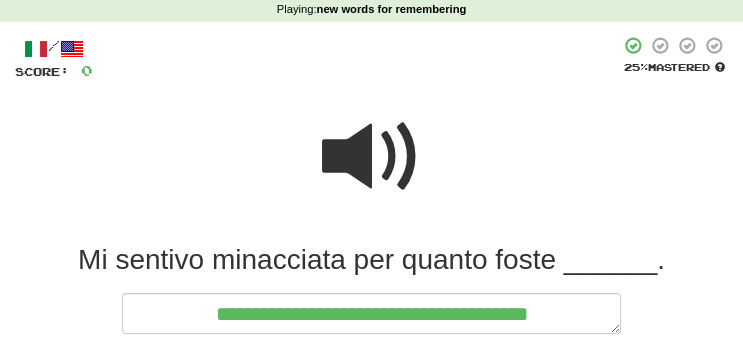 type on "*" 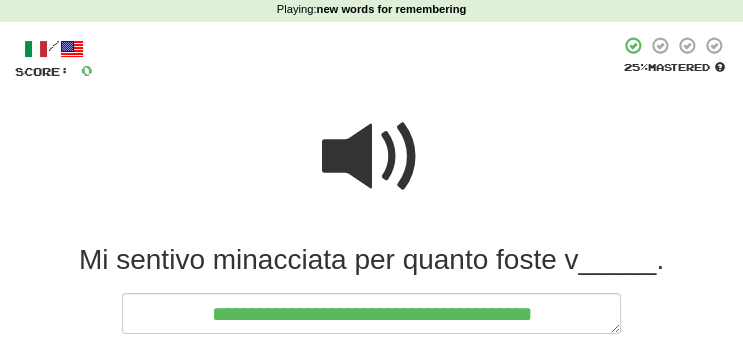 type on "*" 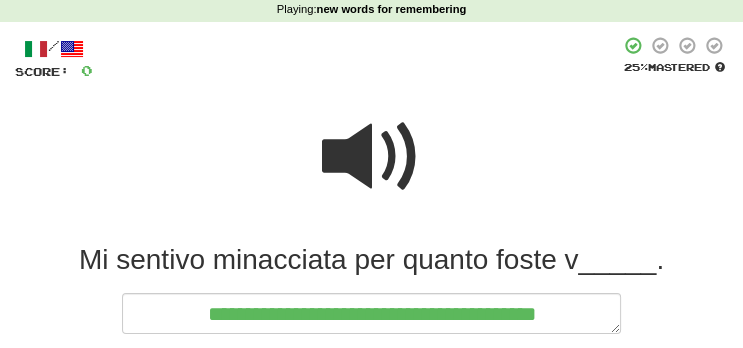 type on "*" 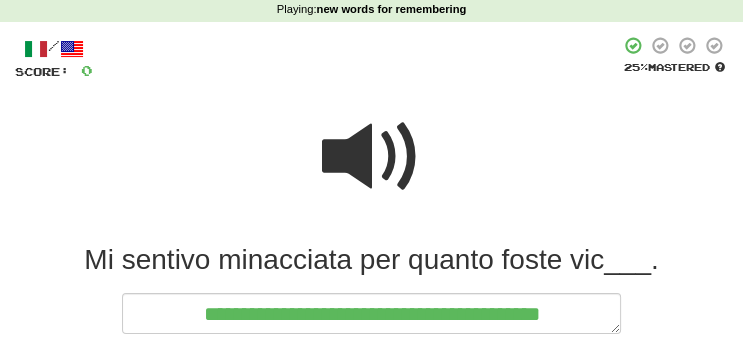type on "*" 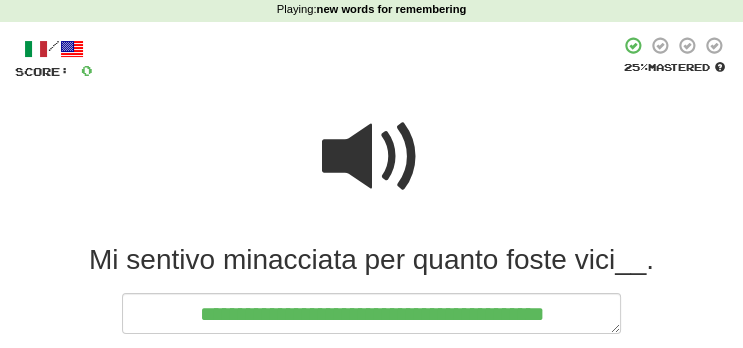 type on "*" 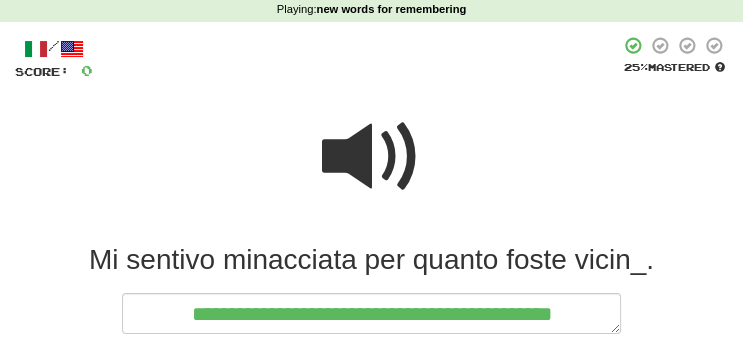 type on "*" 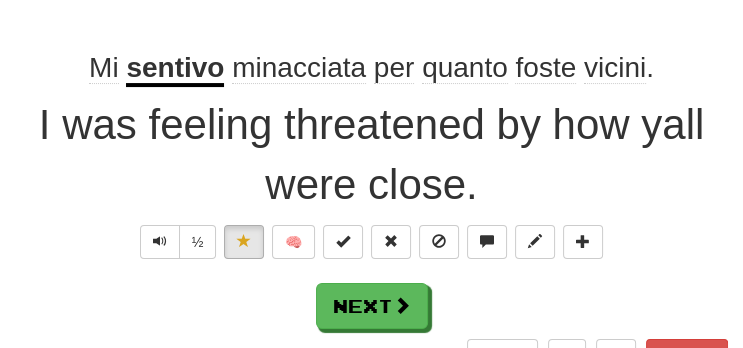 scroll, scrollTop: 274, scrollLeft: 0, axis: vertical 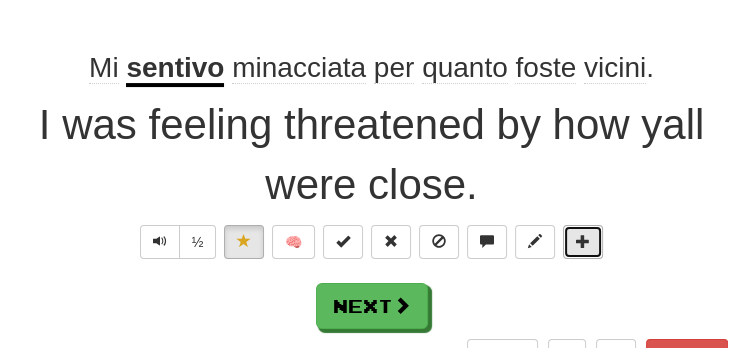 click at bounding box center (583, 241) 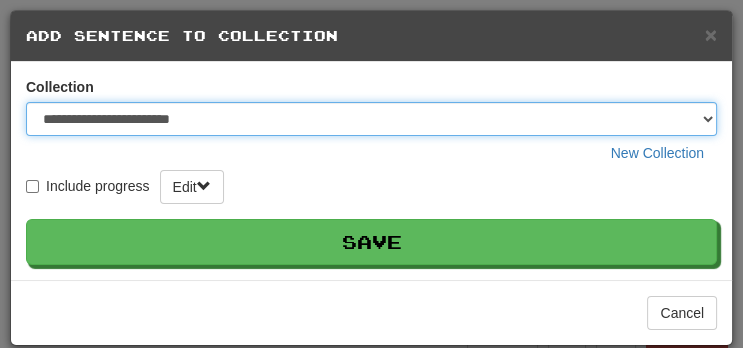 click on "**********" at bounding box center (371, 119) 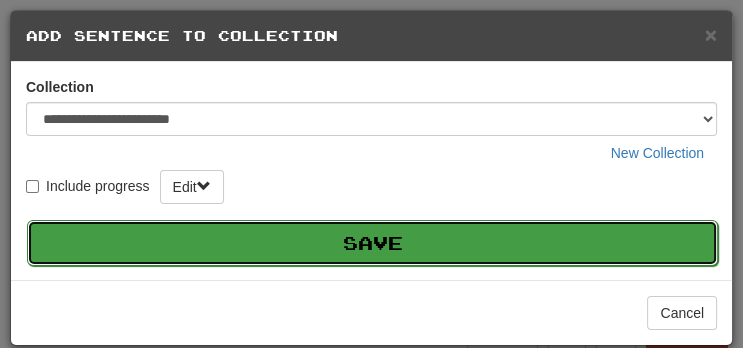 click on "Save" at bounding box center (372, 243) 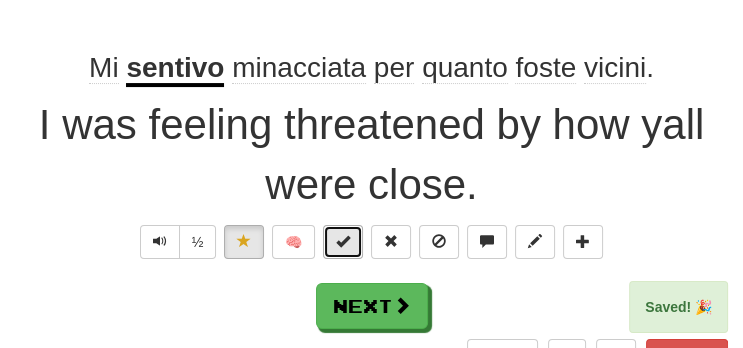 click at bounding box center (343, 241) 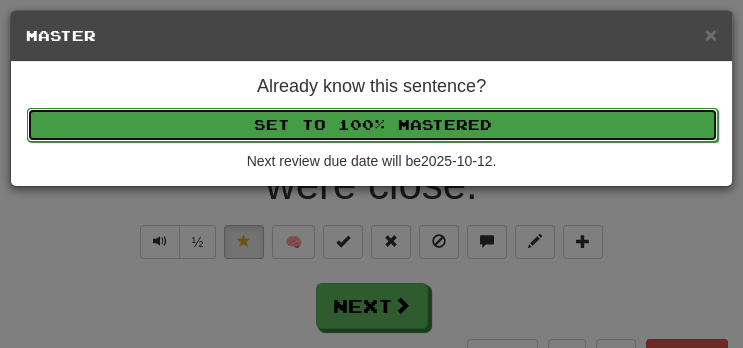 click on "Set to 100% Mastered" at bounding box center (372, 125) 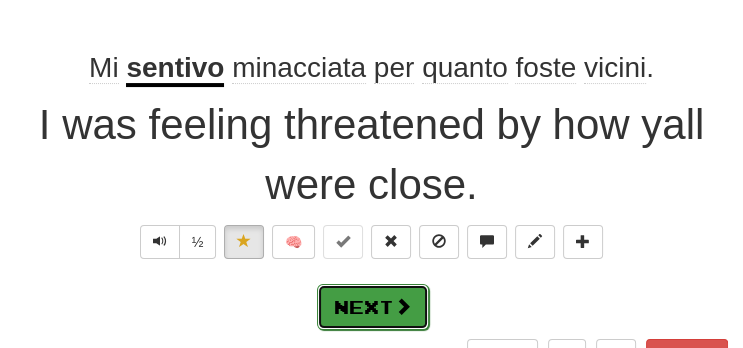 click at bounding box center [403, 306] 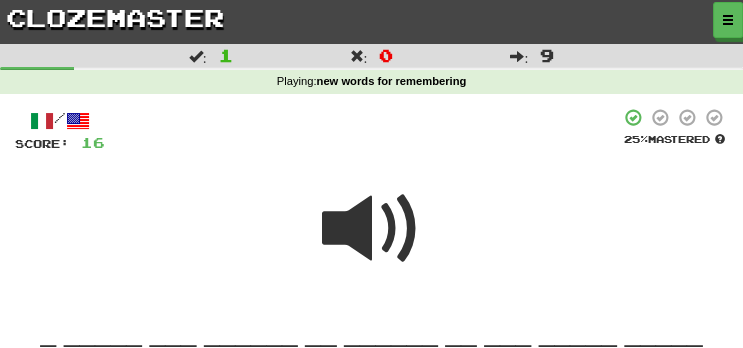 scroll, scrollTop: 247, scrollLeft: 0, axis: vertical 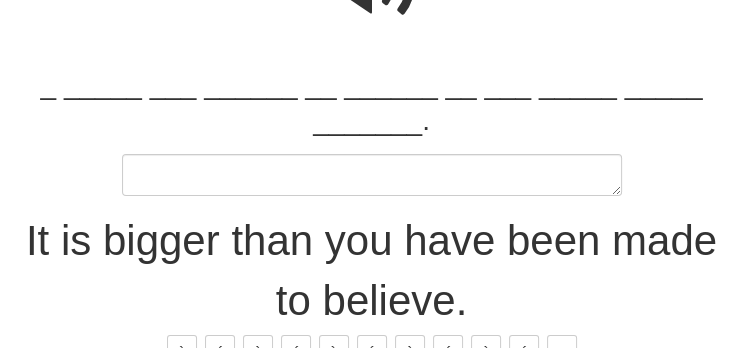 type on "*" 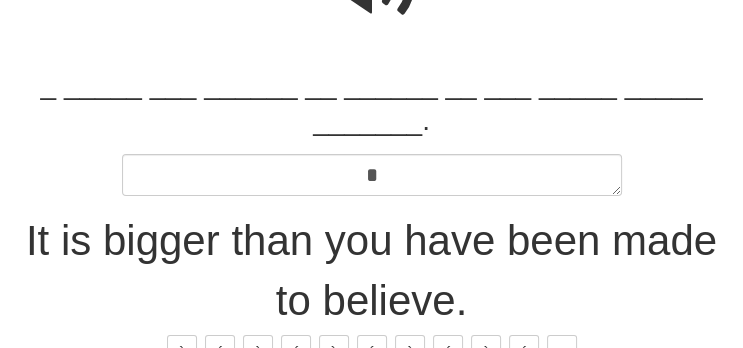 type on "*" 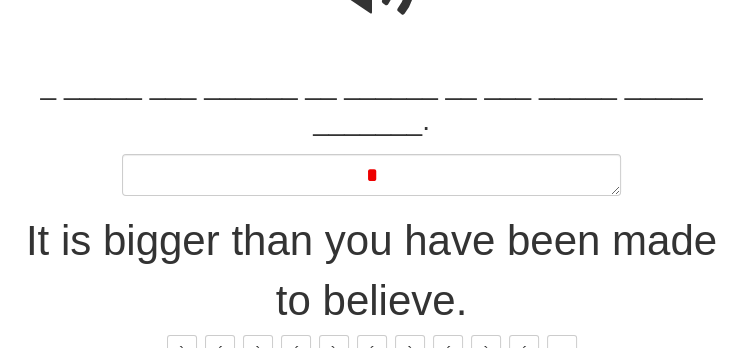 type 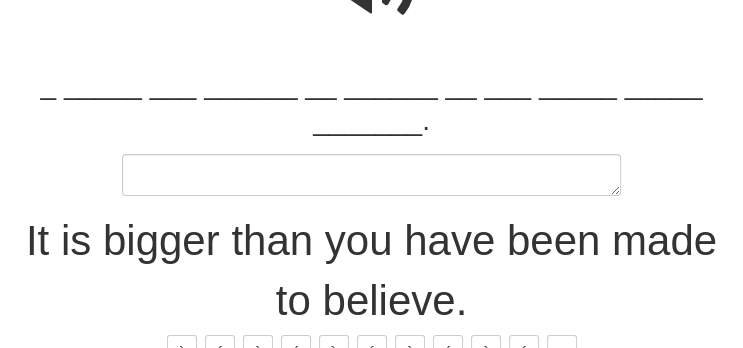 type on "*" 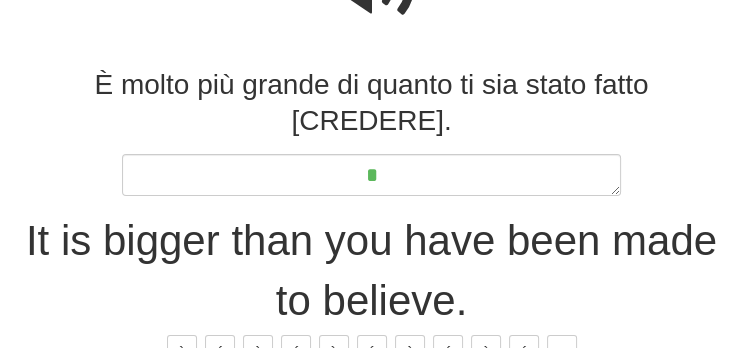 type on "*" 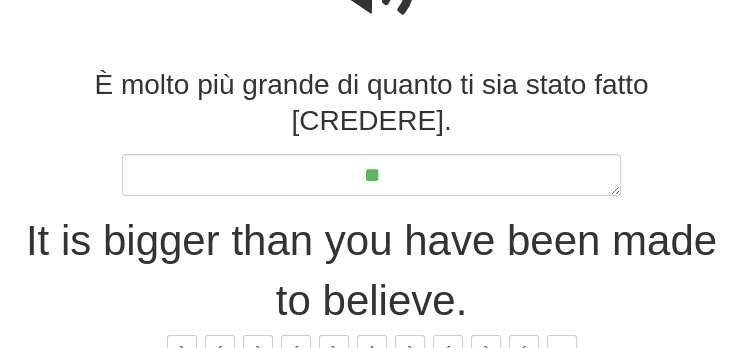 type on "*" 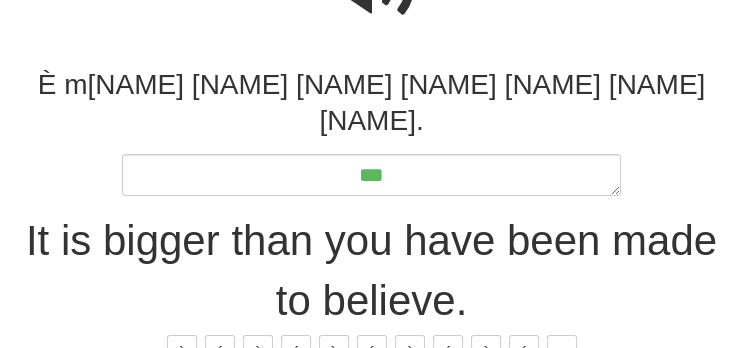 type on "*" 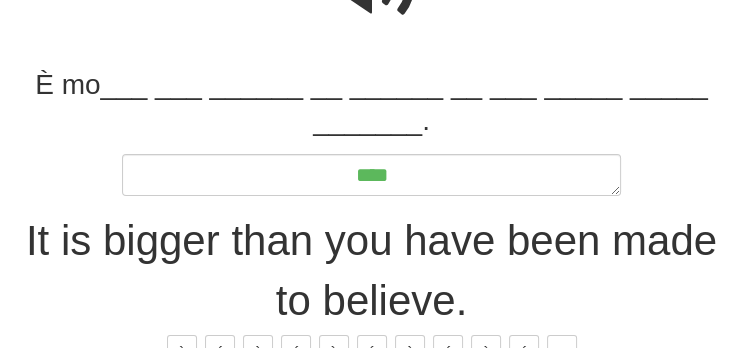 type on "*" 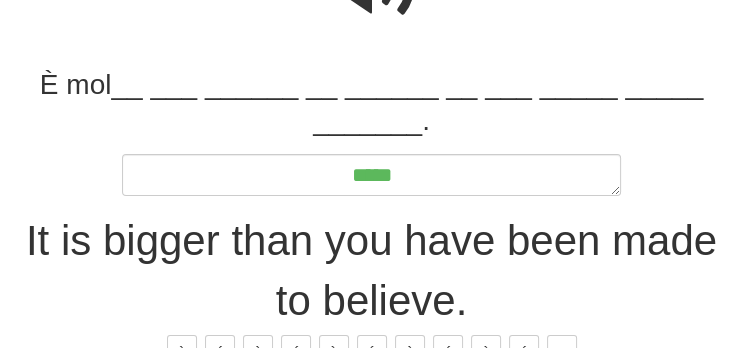 type on "*" 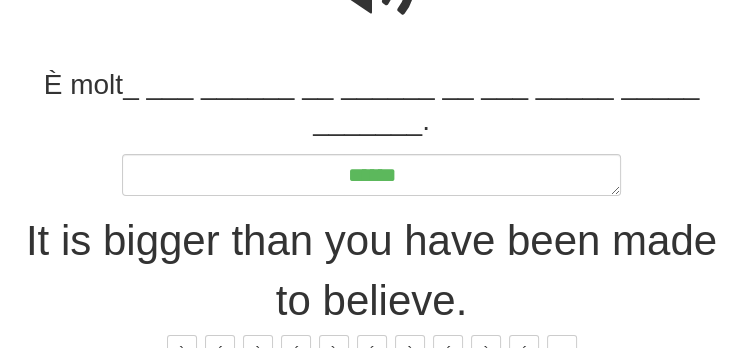 type on "*" 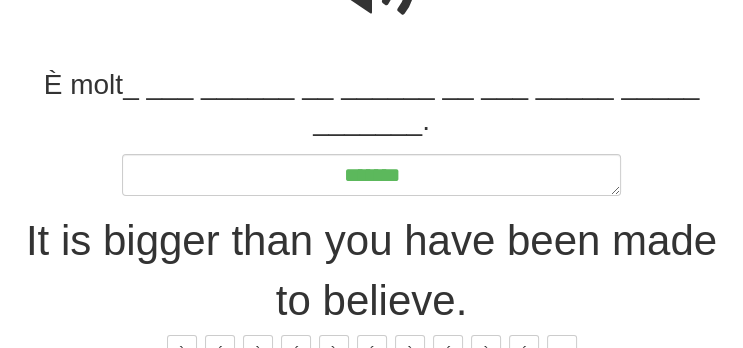type on "*" 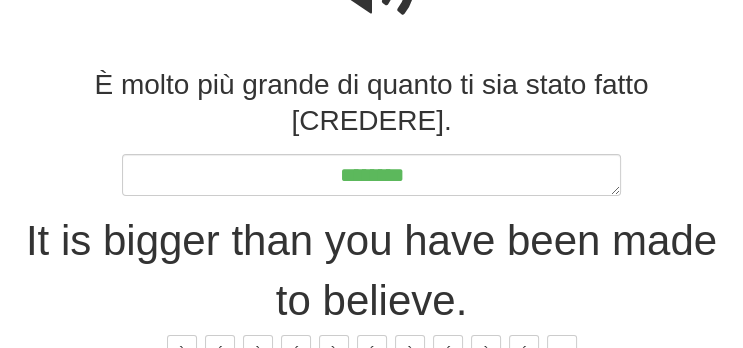 type on "*" 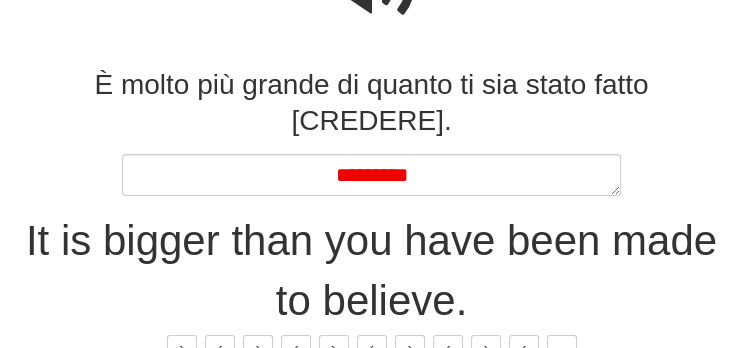 type on "*" 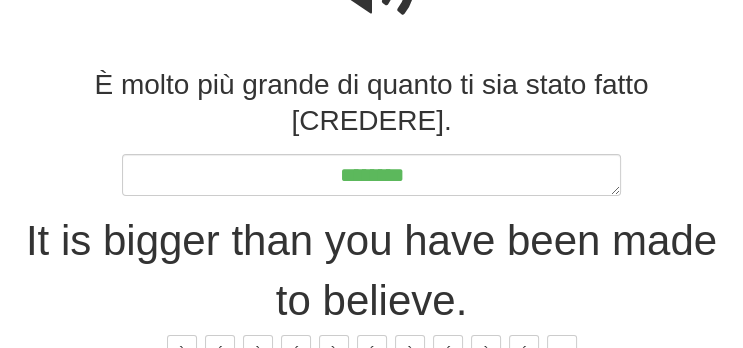 type on "*" 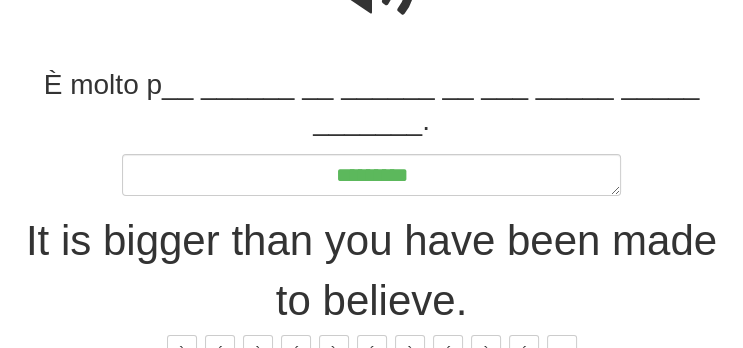 type on "*" 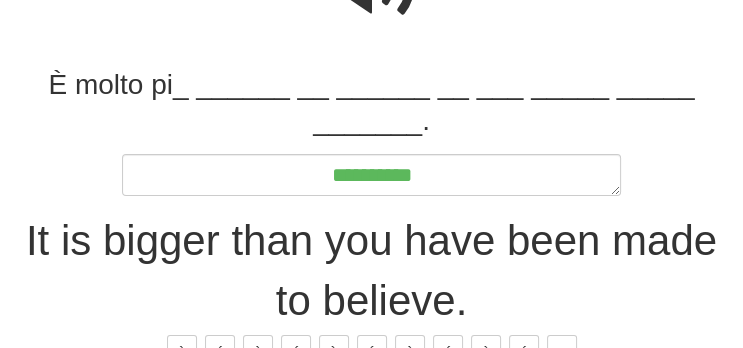 type on "*" 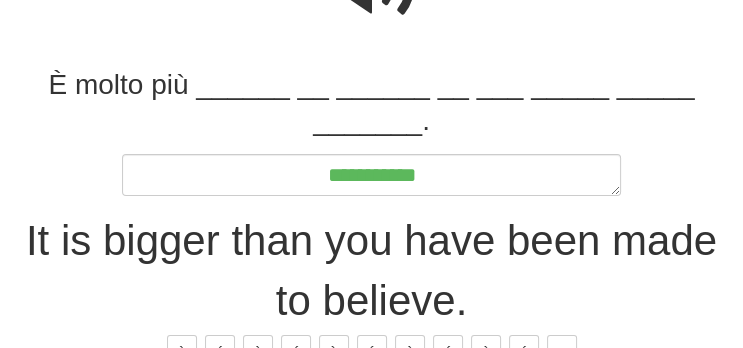 type on "*" 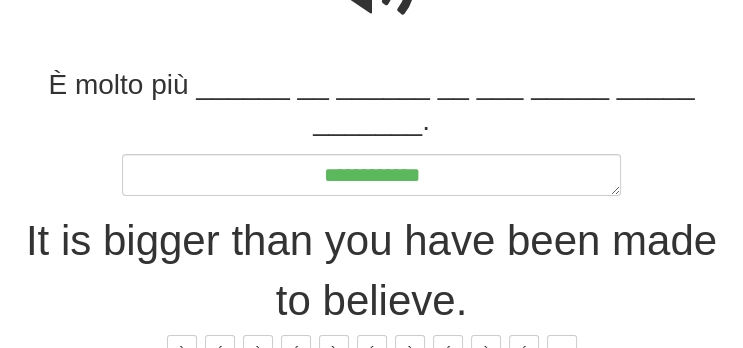 type on "*" 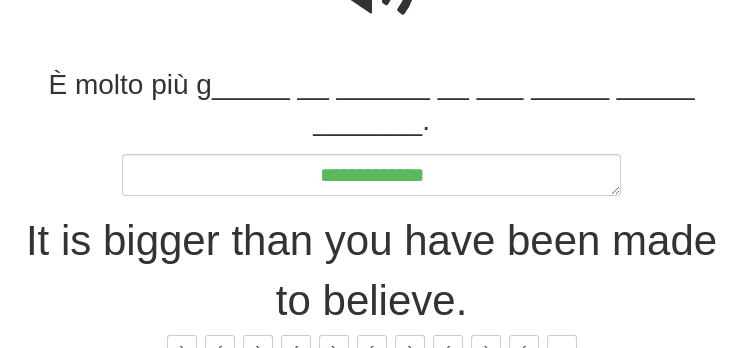 type on "*" 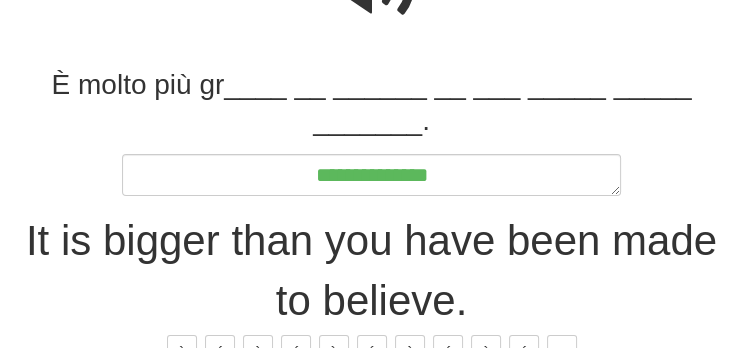 type on "*" 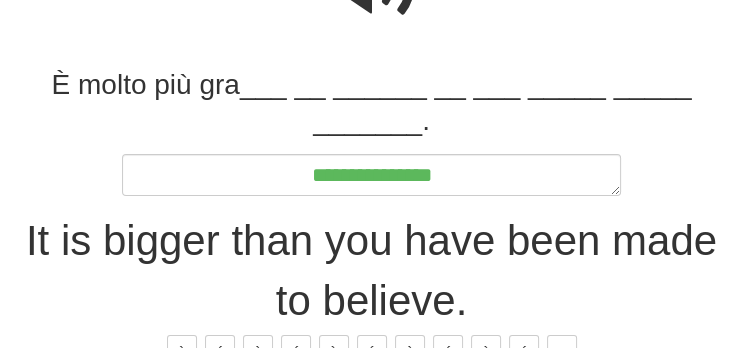 type on "*" 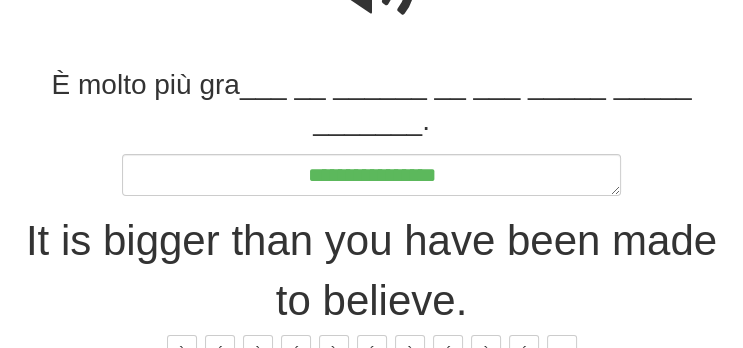type on "*" 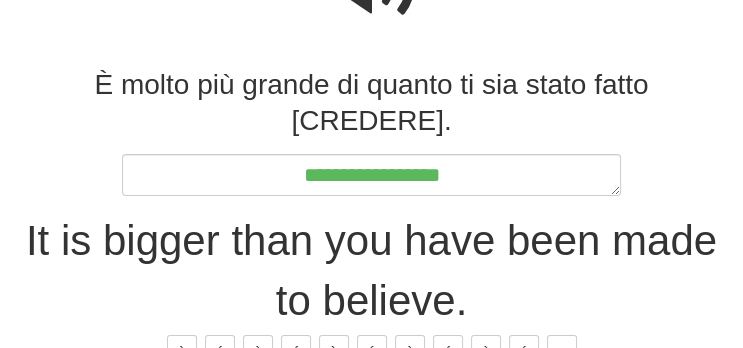 type on "*" 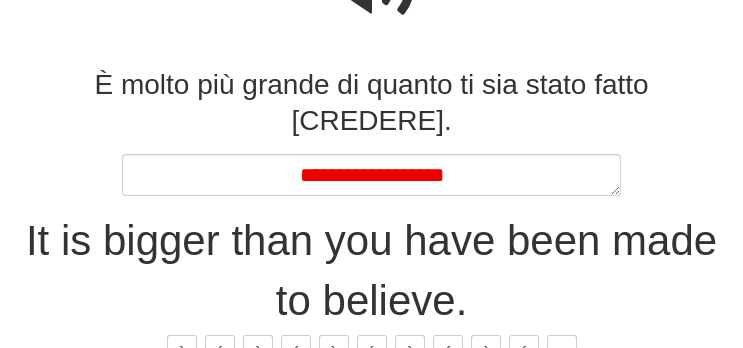 type on "*" 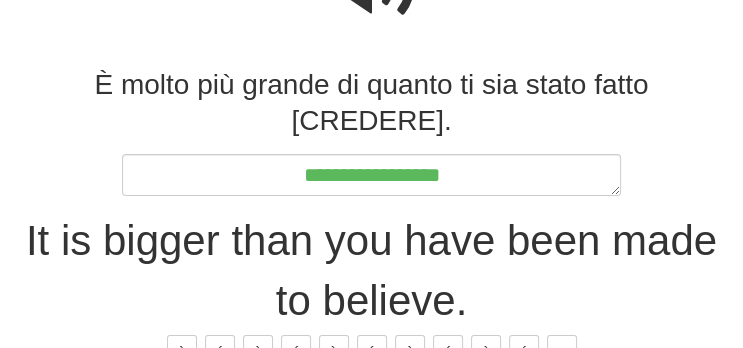 type on "*" 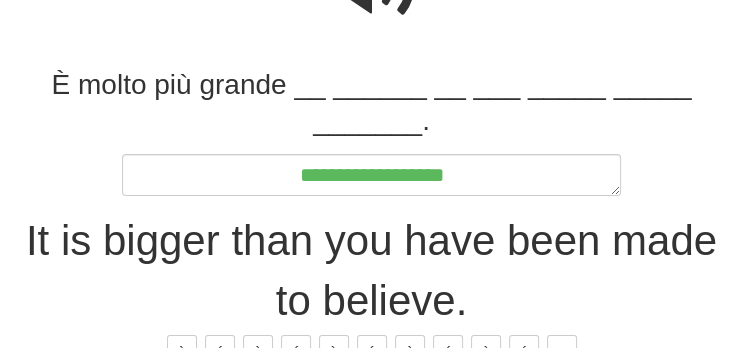 type on "*" 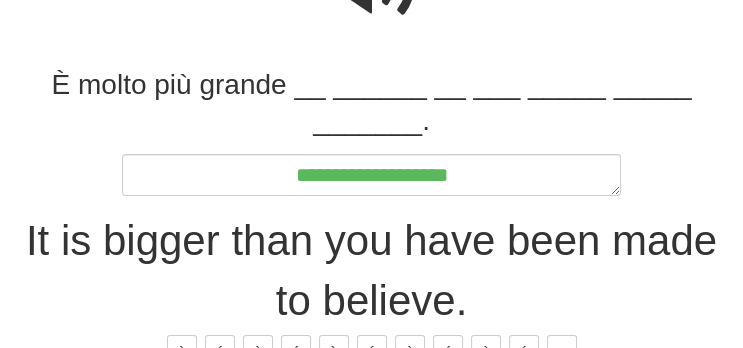 type on "*" 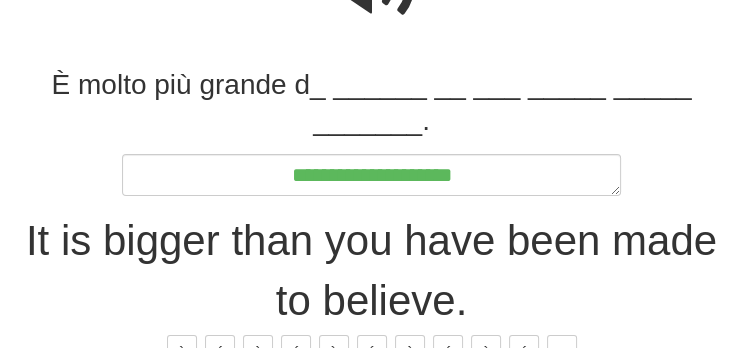 type on "*" 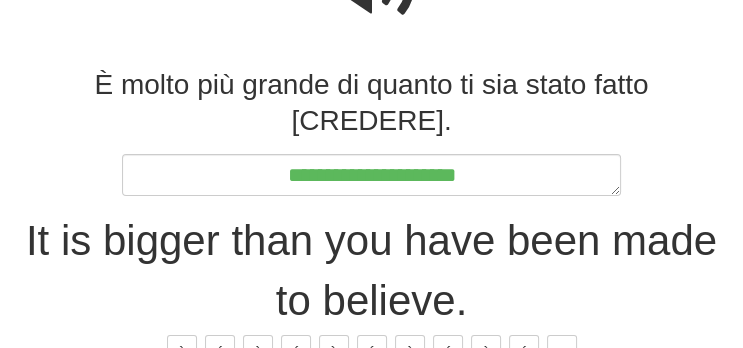 type on "*" 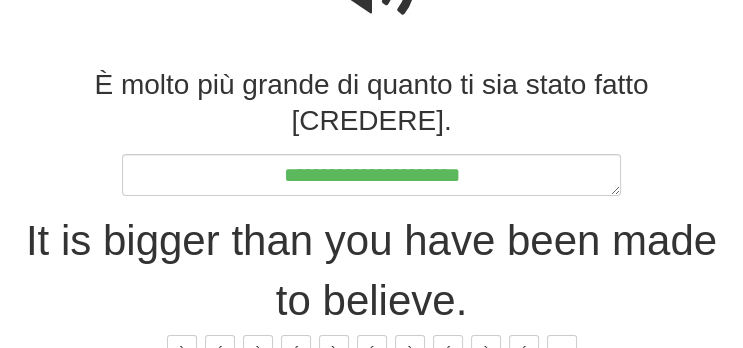 type on "*" 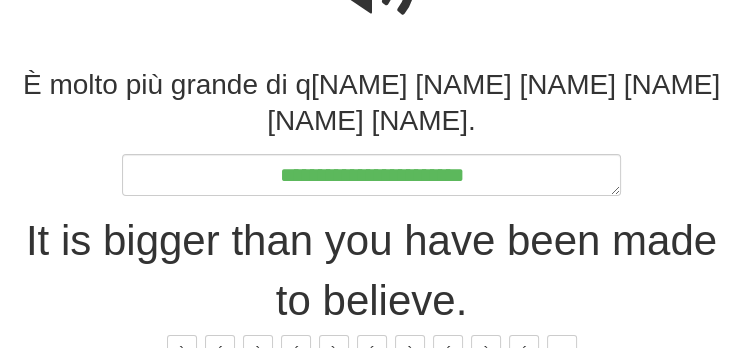 type on "*" 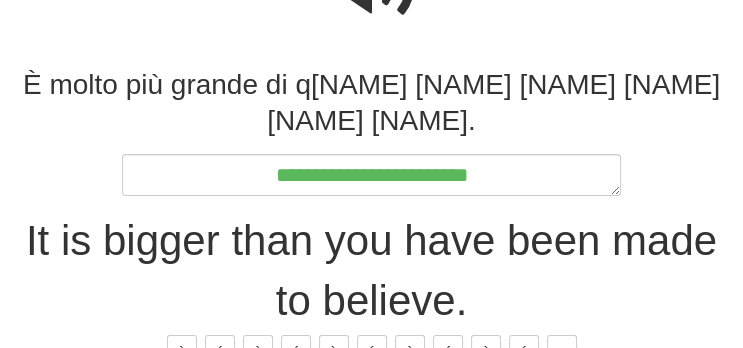 type on "*" 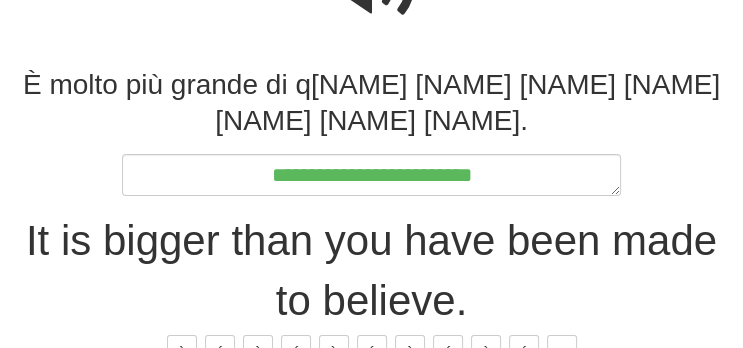 type on "**********" 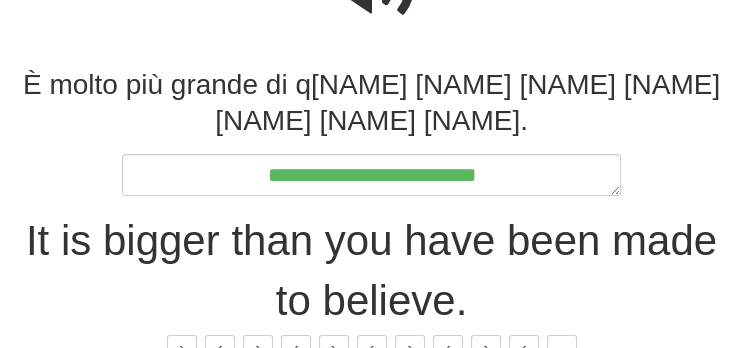 type on "*" 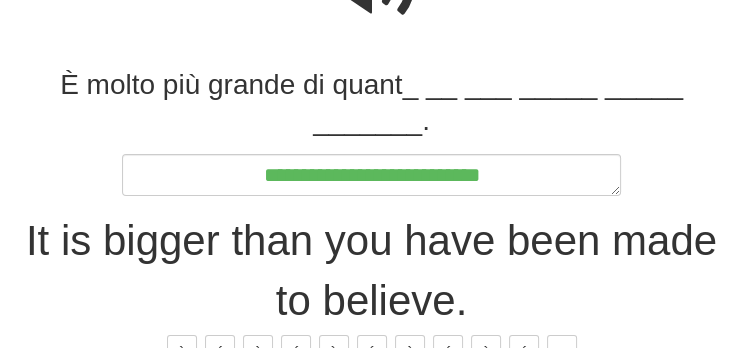 type on "*" 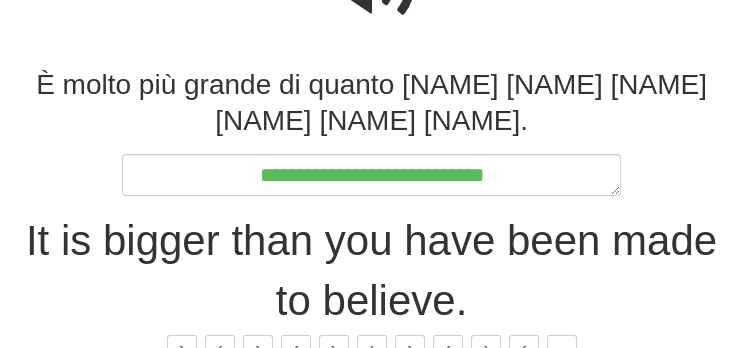 type on "*" 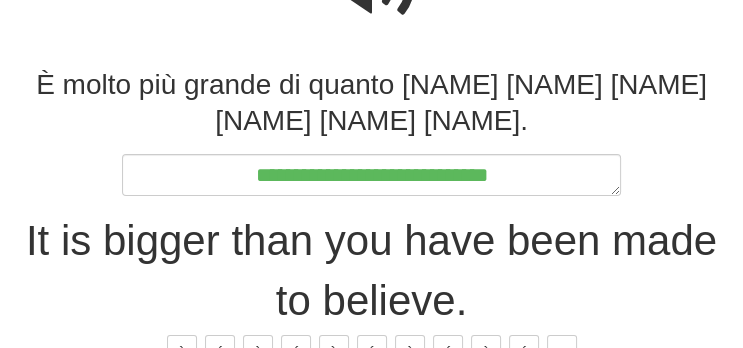 type on "*" 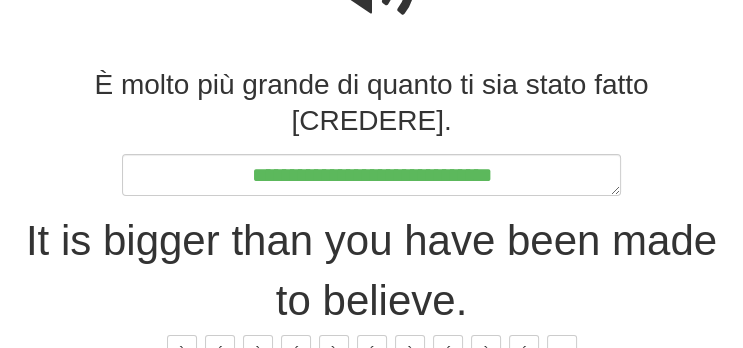 type on "*" 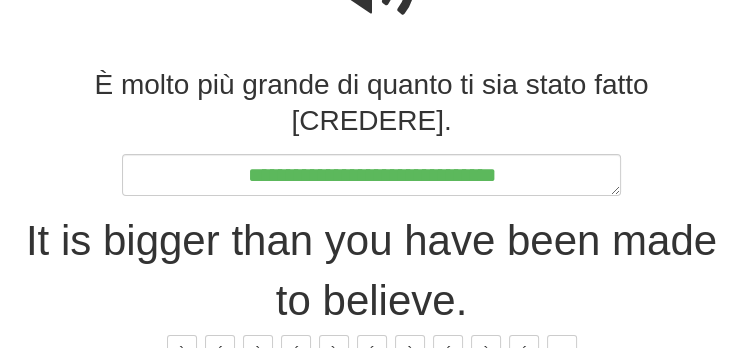 type on "*" 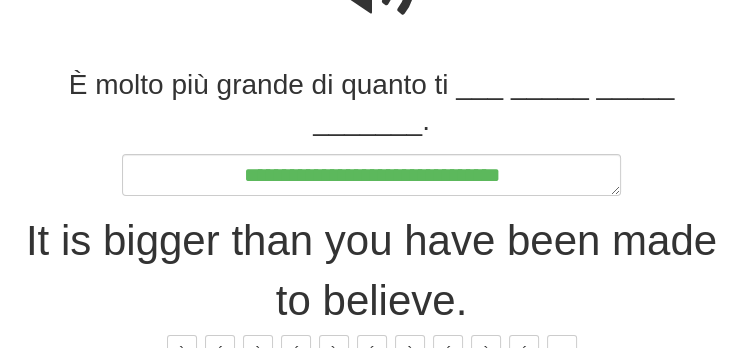 type on "*" 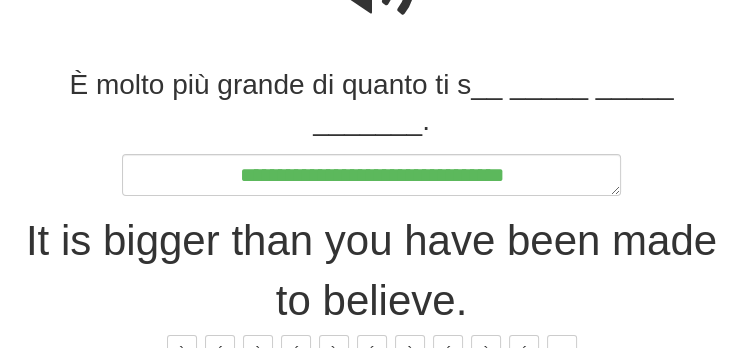 type on "*" 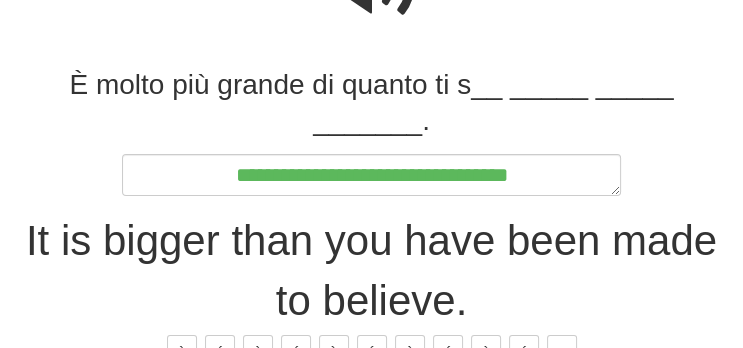 type on "*" 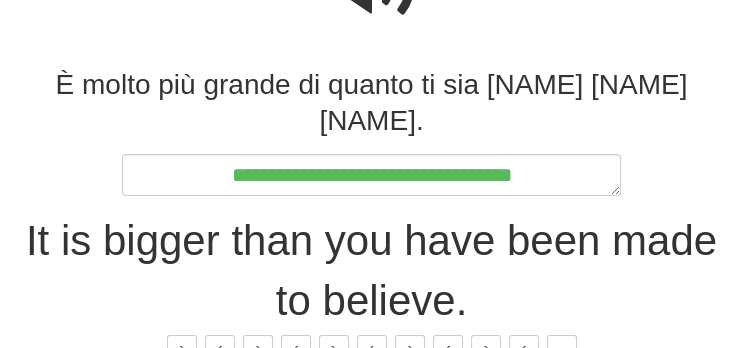 type on "*" 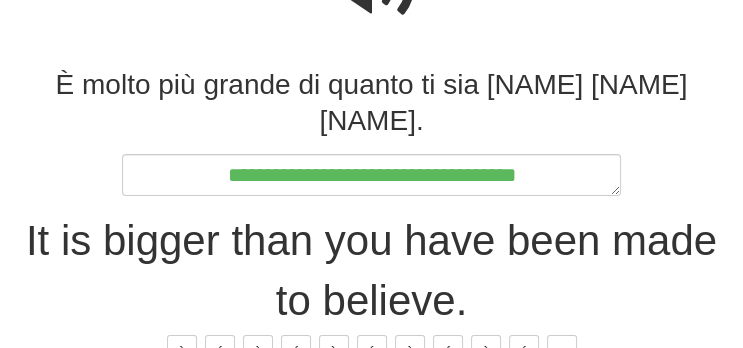 type on "*" 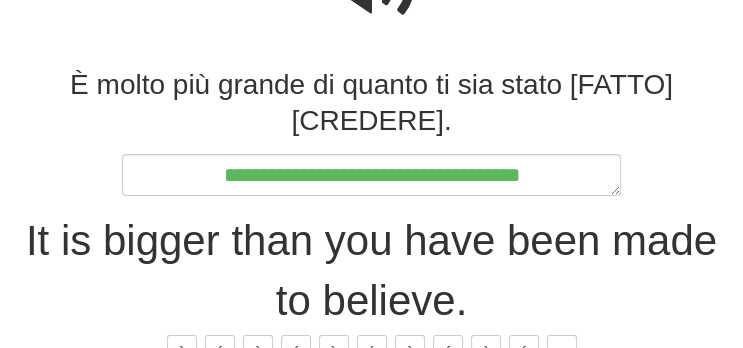 type on "*" 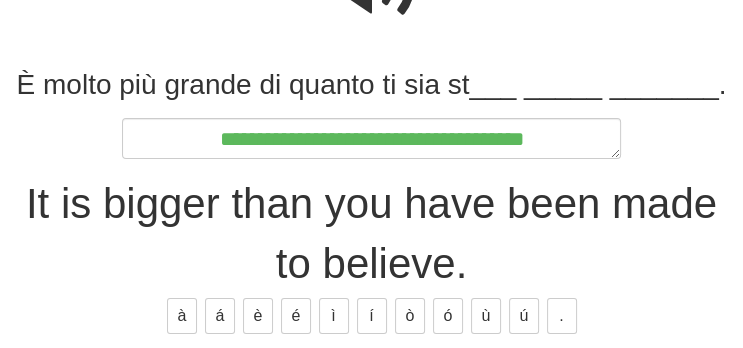 type on "*" 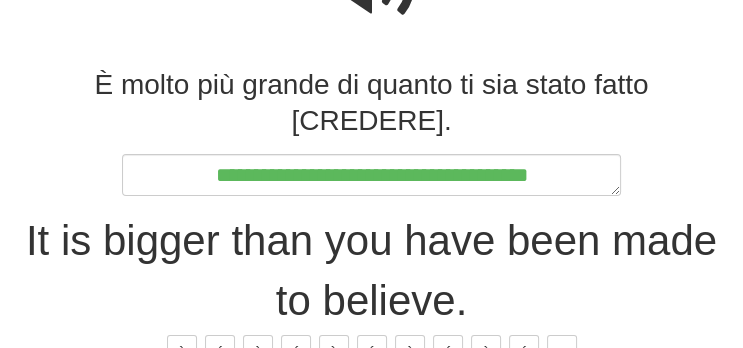 type on "*" 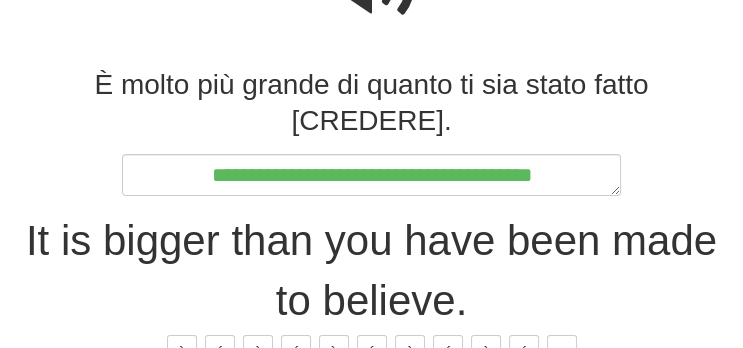 type on "*" 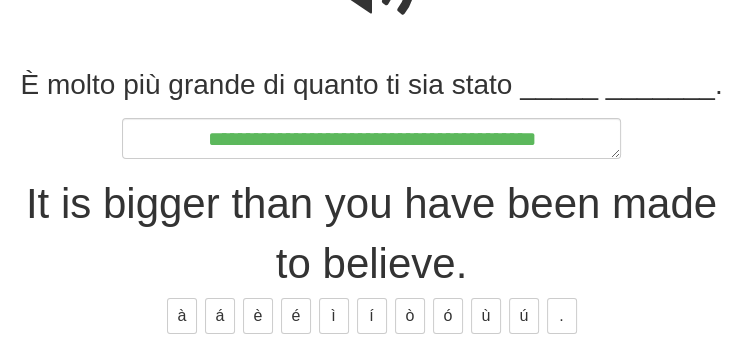 type on "*" 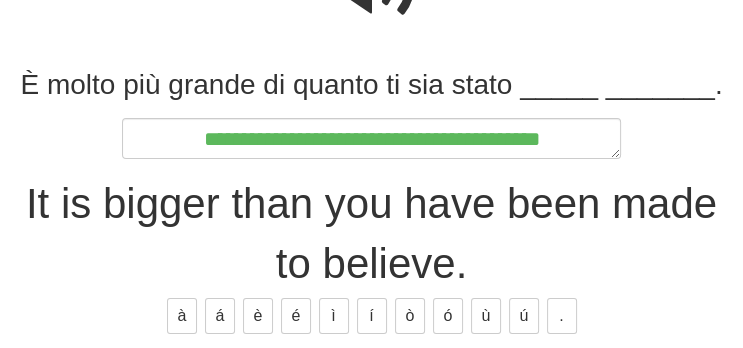 type on "**********" 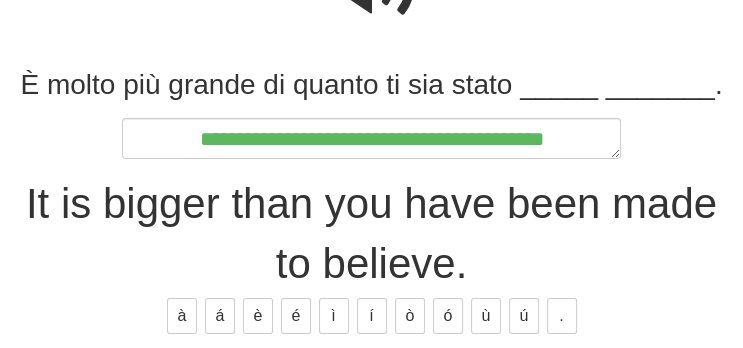type on "*" 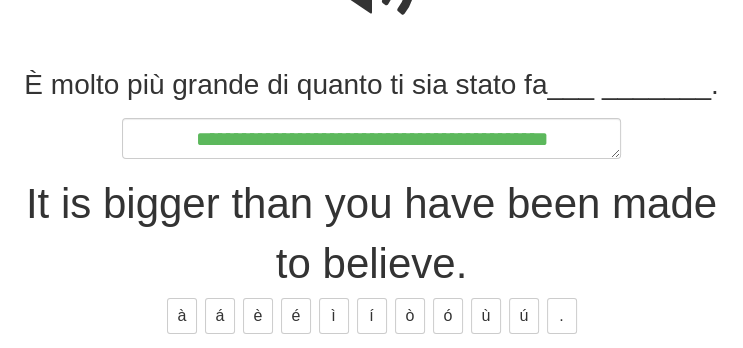 type on "*" 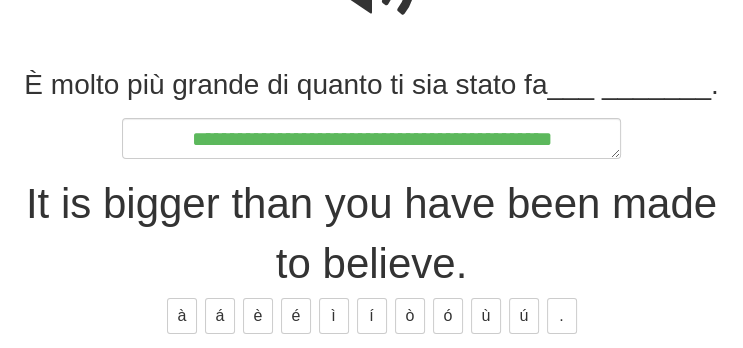 type on "*" 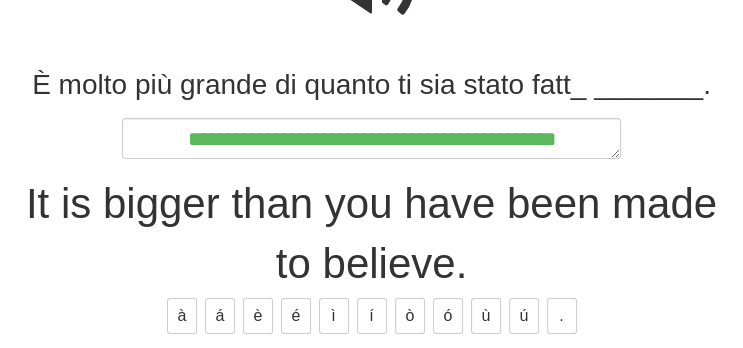 type on "*" 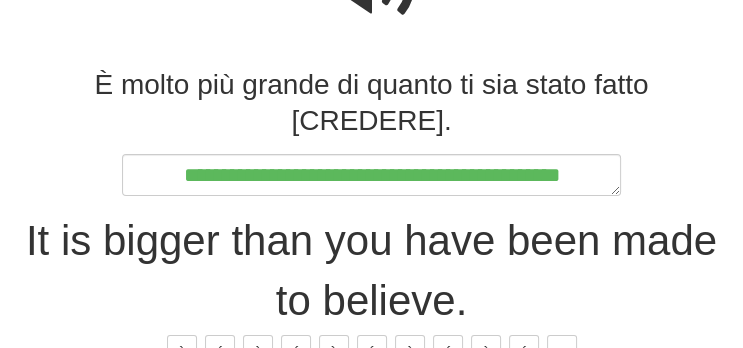 type on "*" 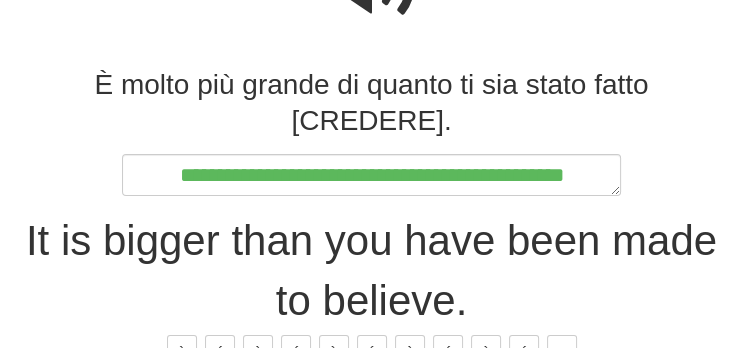 type on "**********" 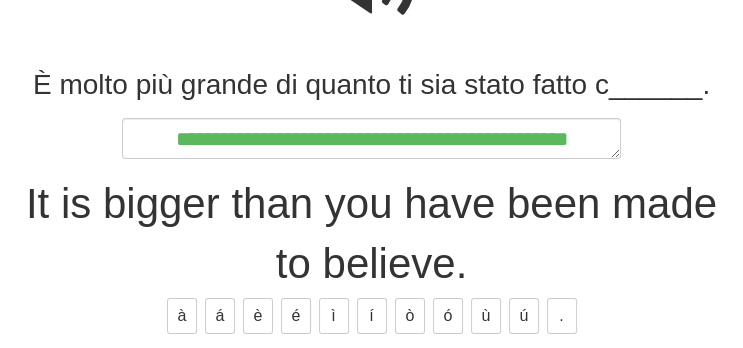 type on "*" 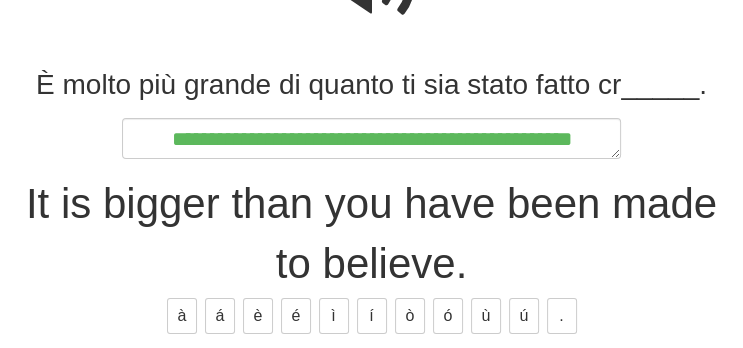 type on "*" 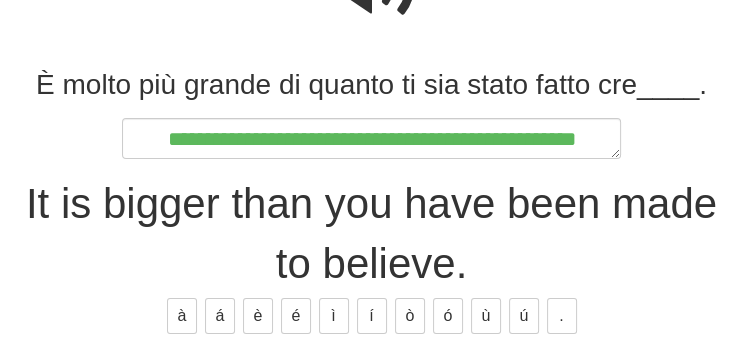 type on "*" 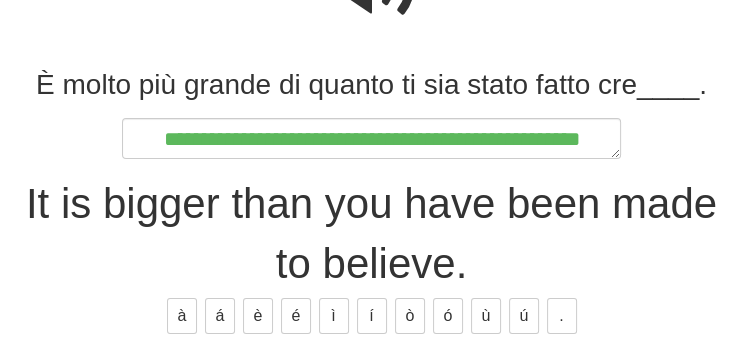 type on "*" 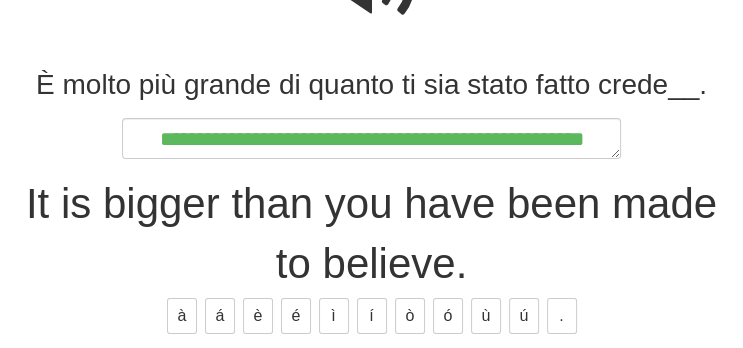 type on "*" 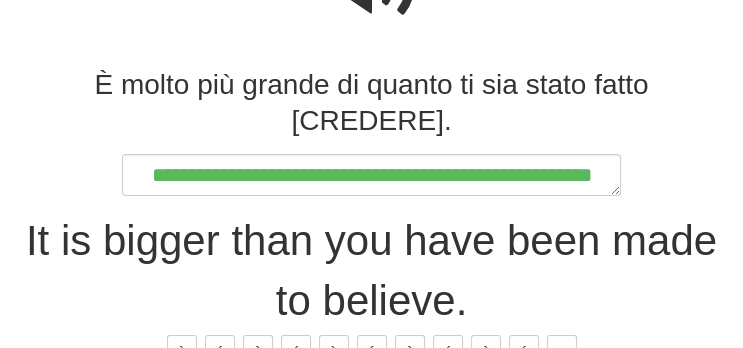 type on "*" 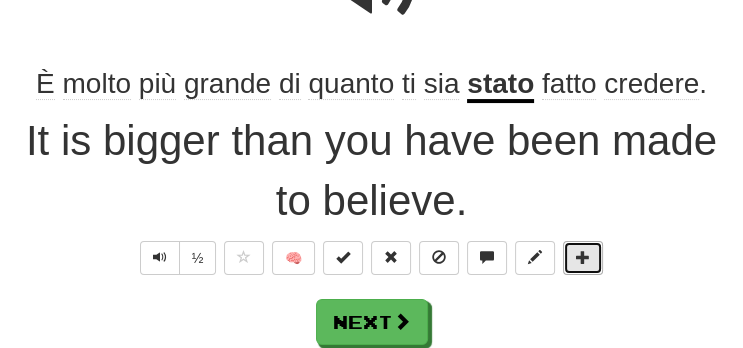 click at bounding box center [583, 258] 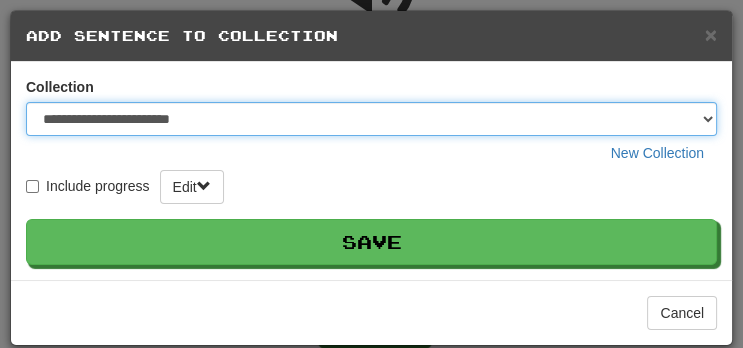 click on "**********" at bounding box center [371, 119] 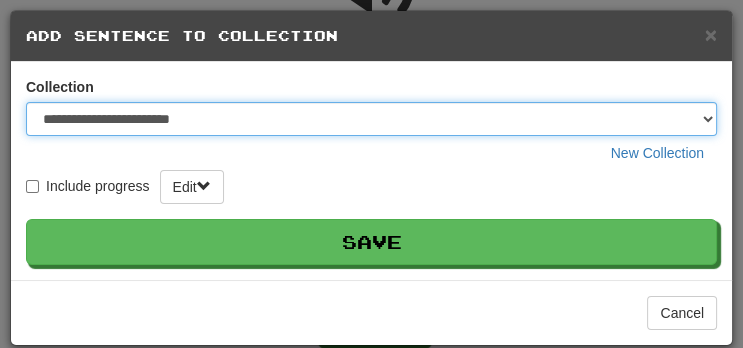 select on "*****" 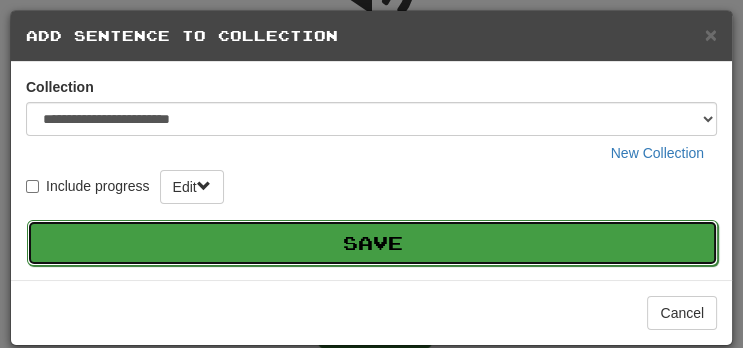 click on "Save" at bounding box center [372, 243] 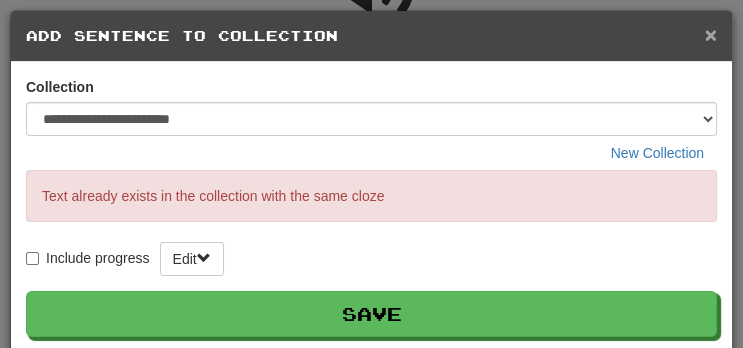 click on "×" at bounding box center (711, 34) 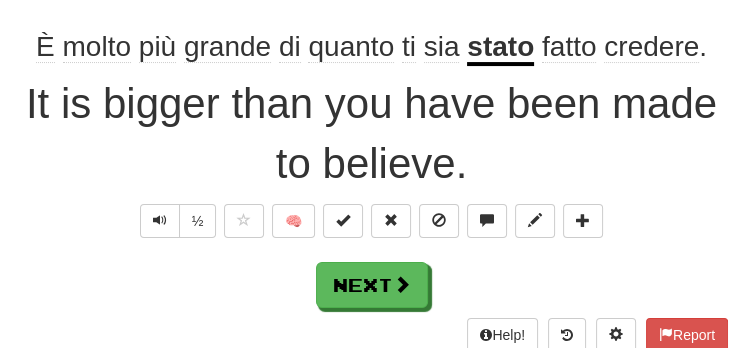 scroll, scrollTop: 299, scrollLeft: 0, axis: vertical 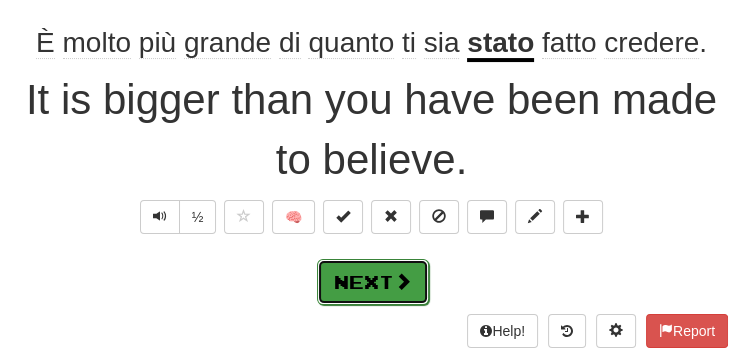 click on "Next" at bounding box center [373, 282] 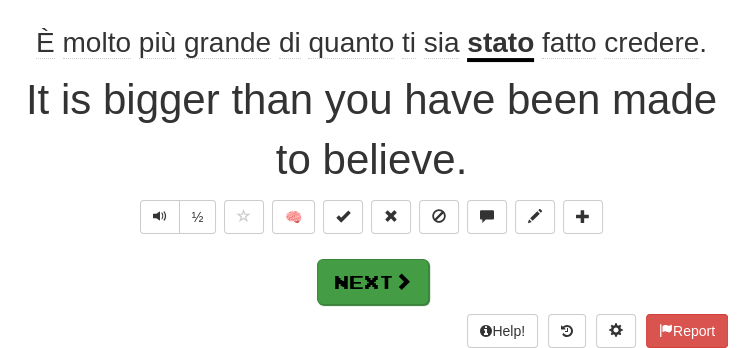 scroll, scrollTop: 0, scrollLeft: 0, axis: both 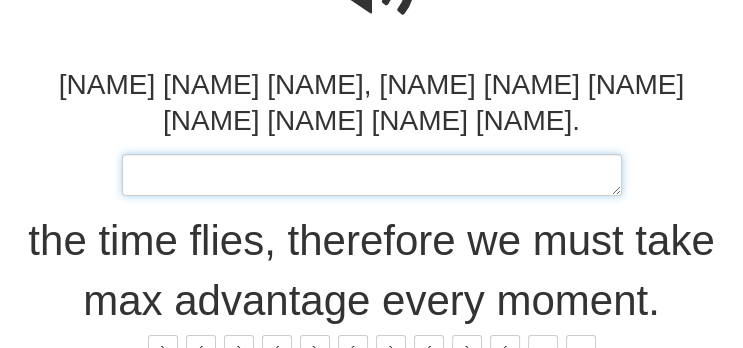type on "*" 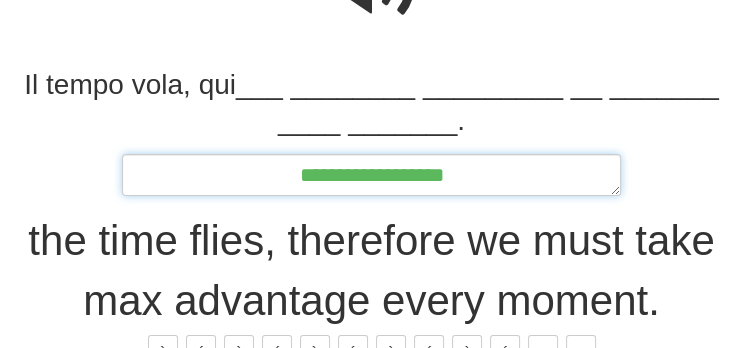 click on "**********" at bounding box center [372, 174] 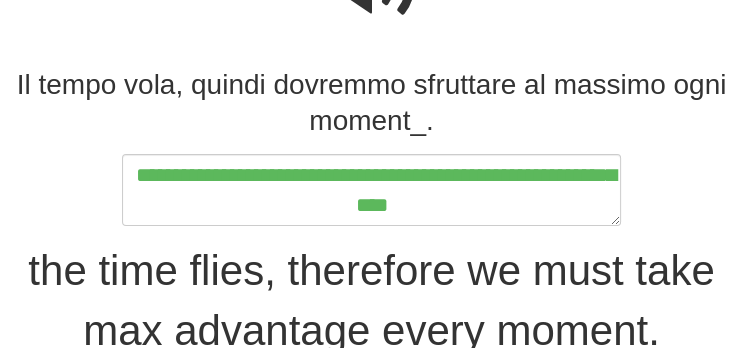 scroll, scrollTop: 258, scrollLeft: 0, axis: vertical 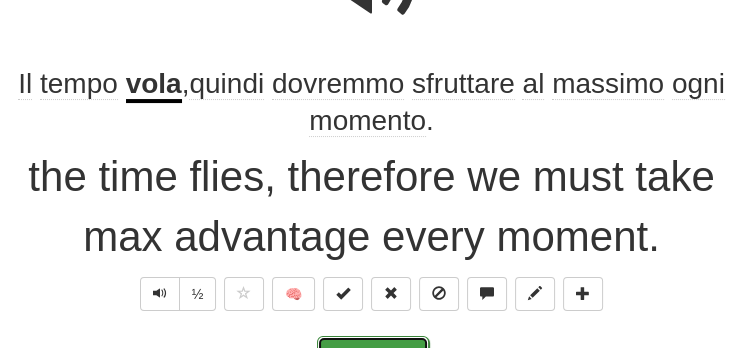 click on "Next" at bounding box center [373, 359] 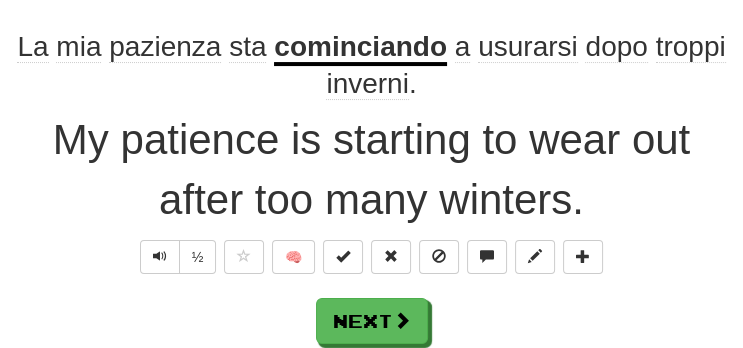 scroll, scrollTop: 336, scrollLeft: 0, axis: vertical 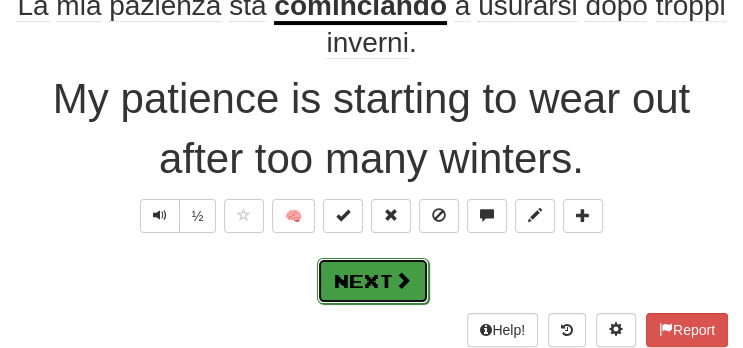 click on "Next" at bounding box center (373, 281) 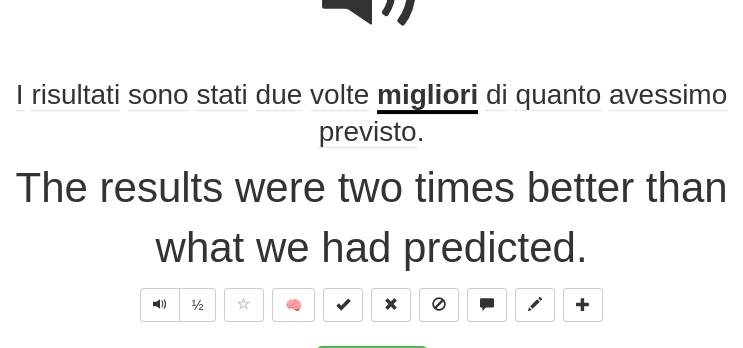 scroll, scrollTop: 258, scrollLeft: 0, axis: vertical 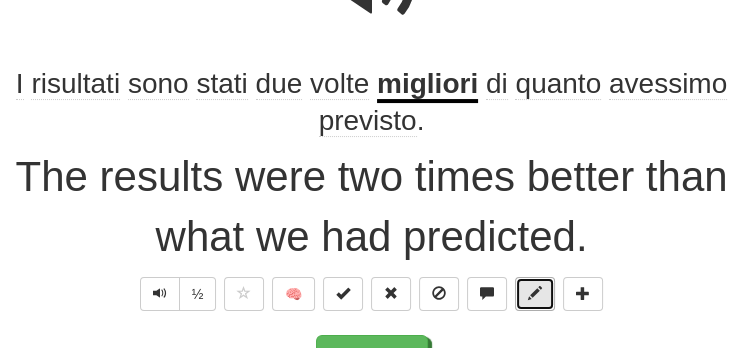 click at bounding box center (535, 293) 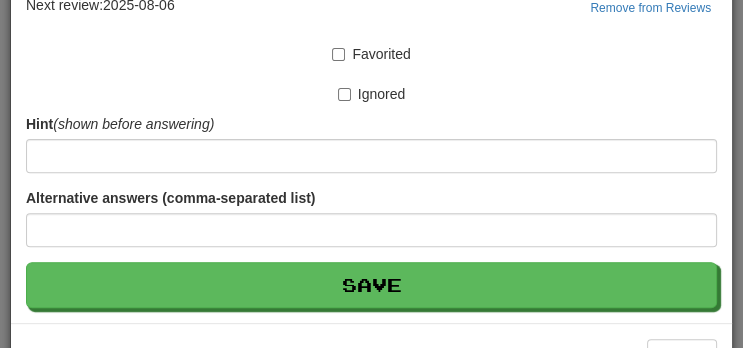 scroll, scrollTop: 542, scrollLeft: 0, axis: vertical 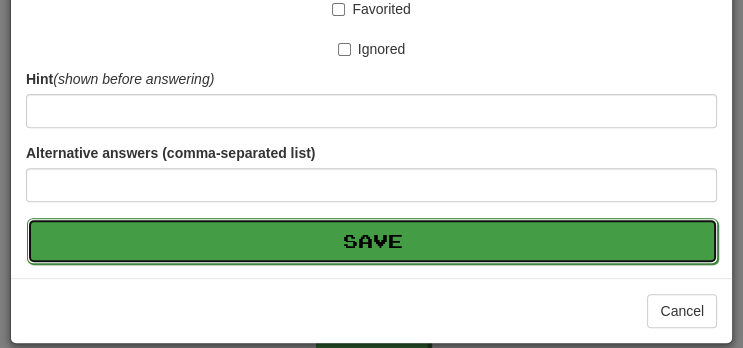 click on "Save" at bounding box center (372, 241) 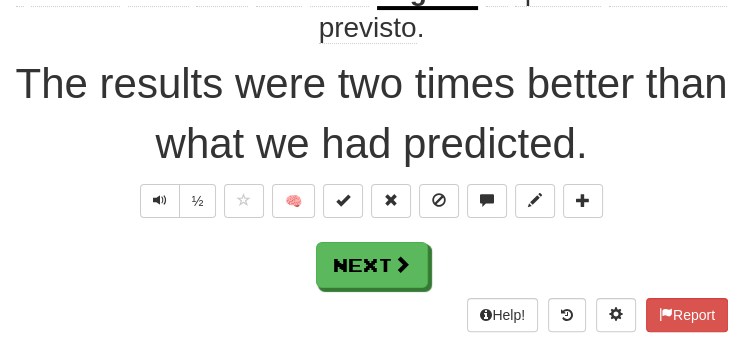 scroll, scrollTop: 352, scrollLeft: 0, axis: vertical 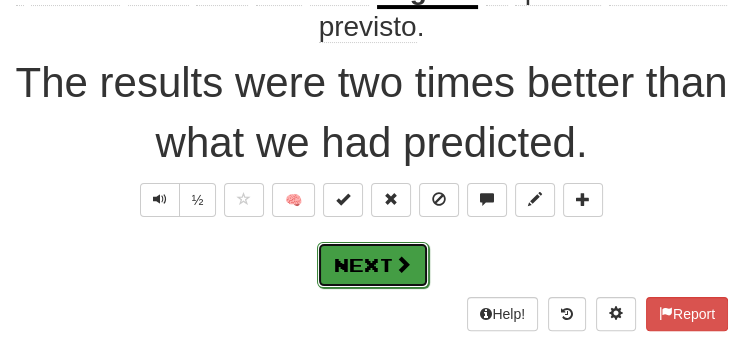 click at bounding box center (403, 264) 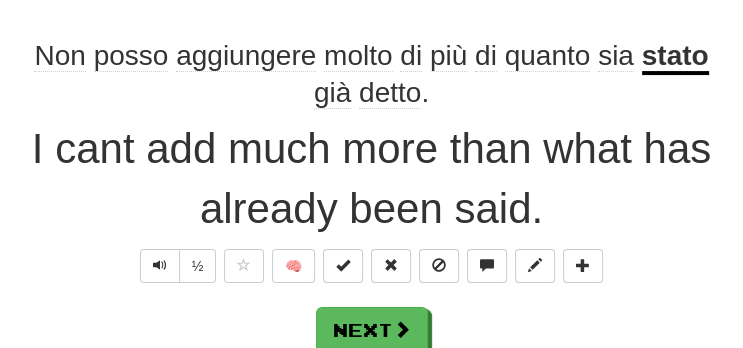 scroll, scrollTop: 287, scrollLeft: 0, axis: vertical 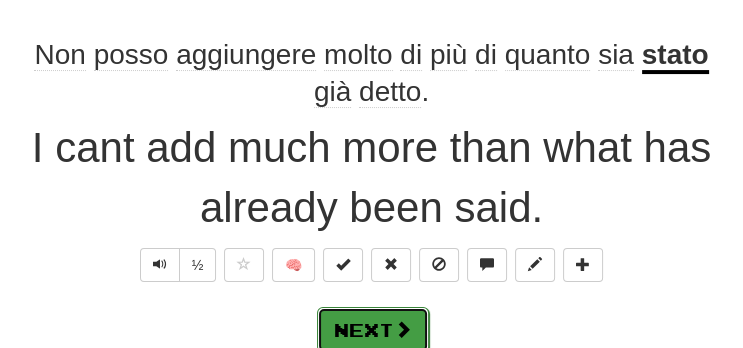 click on "Next" at bounding box center [373, 330] 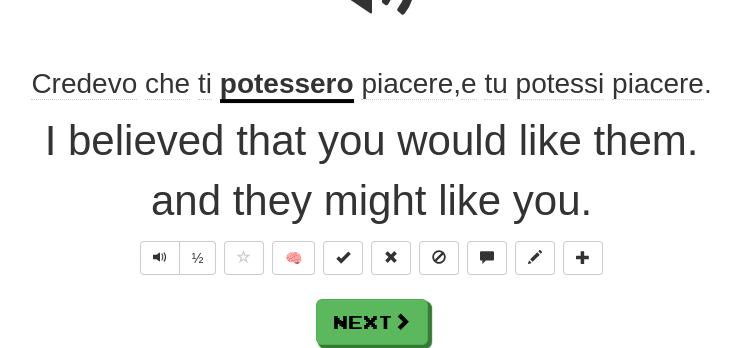 scroll, scrollTop: 270, scrollLeft: 0, axis: vertical 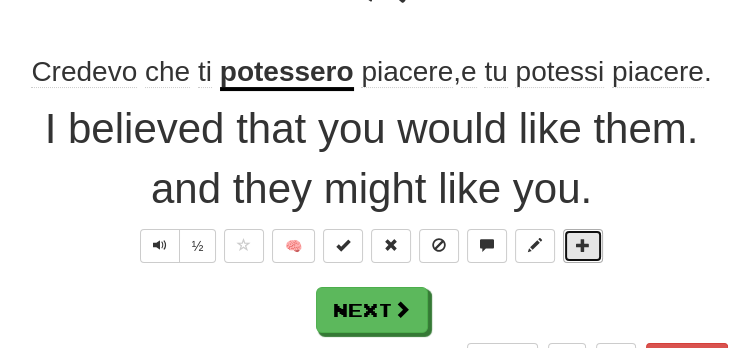 click at bounding box center (583, 246) 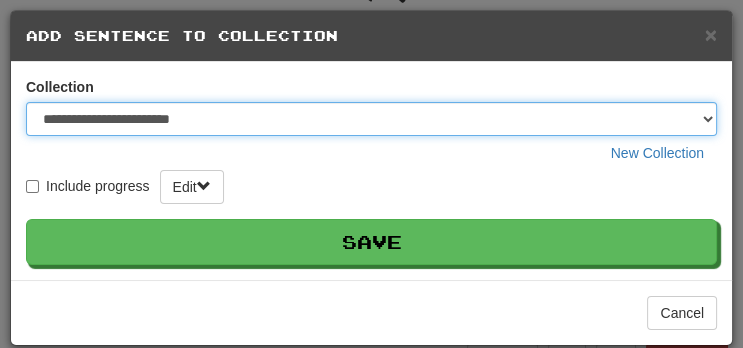 click on "**********" at bounding box center [371, 119] 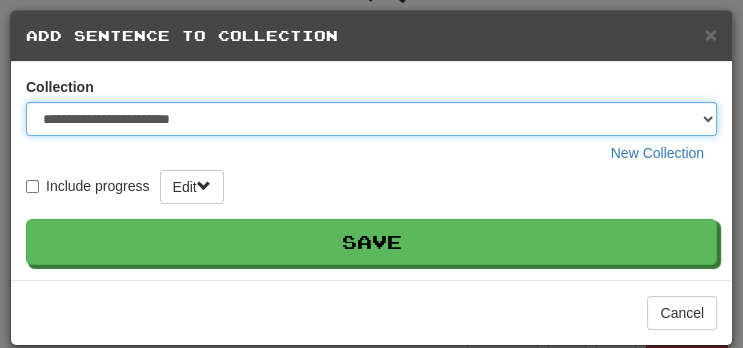 click on "**********" at bounding box center (371, 119) 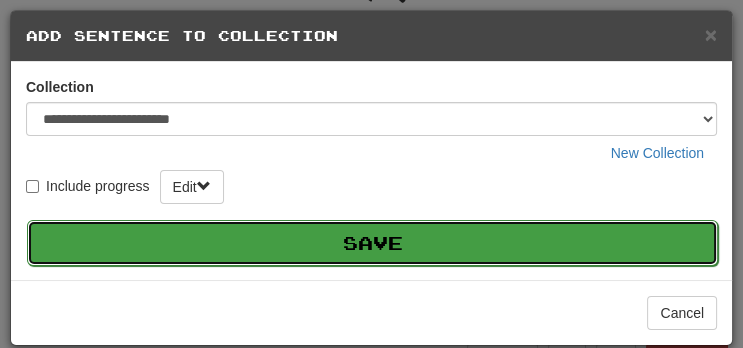 click on "Save" at bounding box center (372, 243) 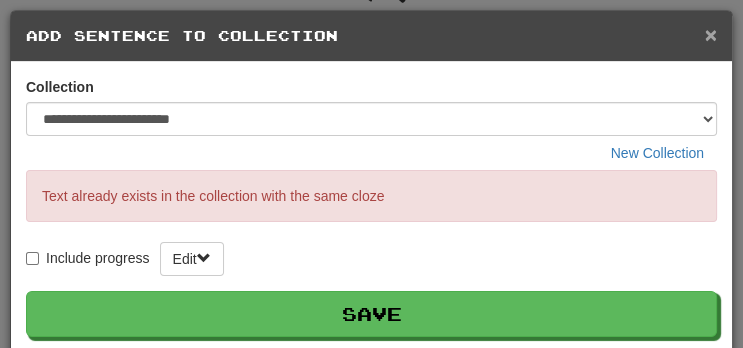 click on "×" at bounding box center (711, 34) 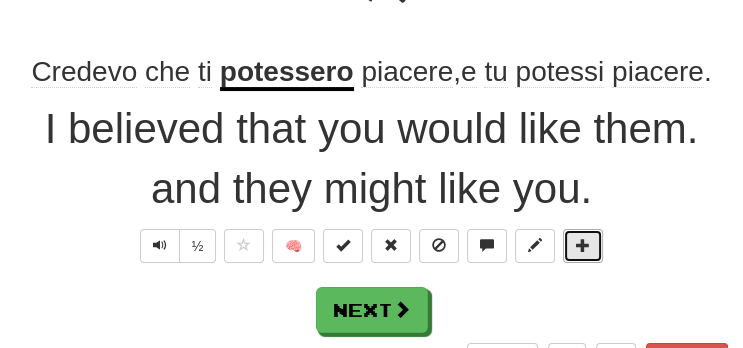 click at bounding box center (583, 246) 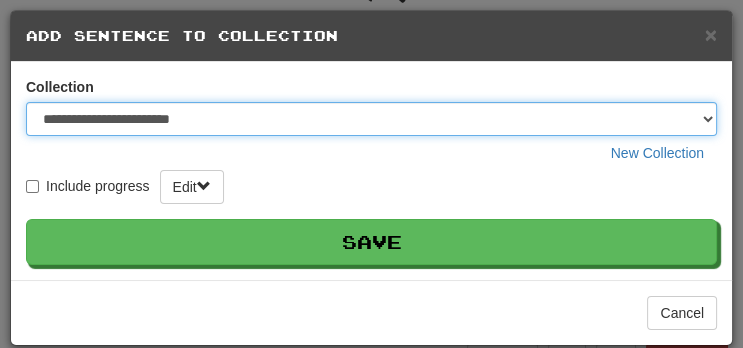 click on "**********" at bounding box center (371, 119) 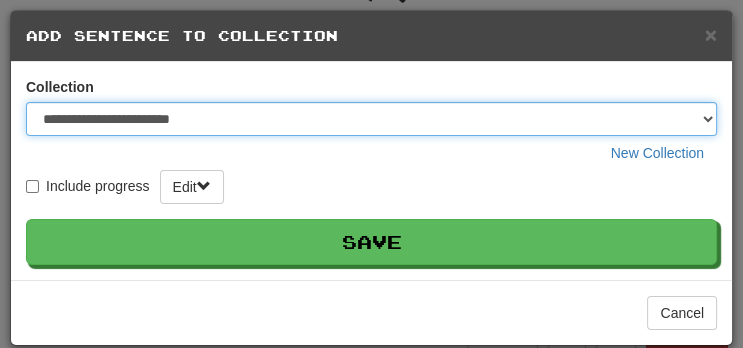 click on "**********" at bounding box center (371, 119) 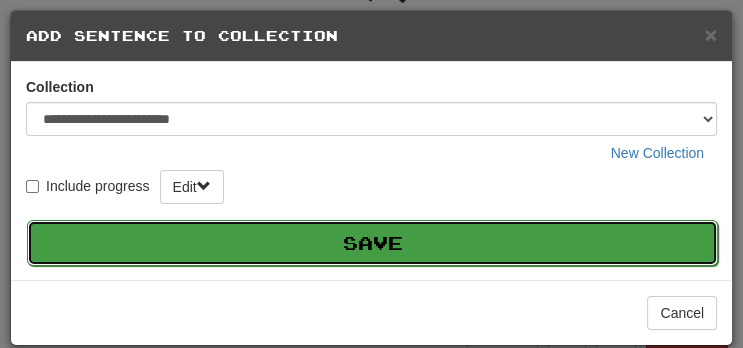 click on "Save" at bounding box center [372, 243] 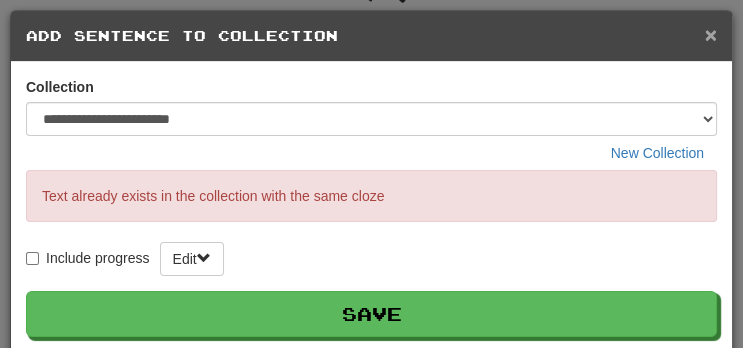 click on "×" at bounding box center (711, 34) 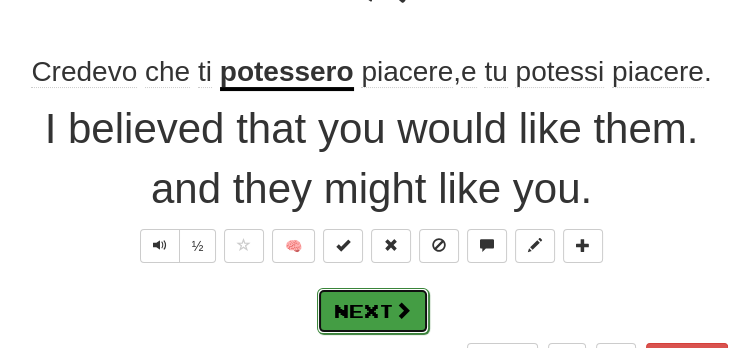 click on "Next" at bounding box center (373, 311) 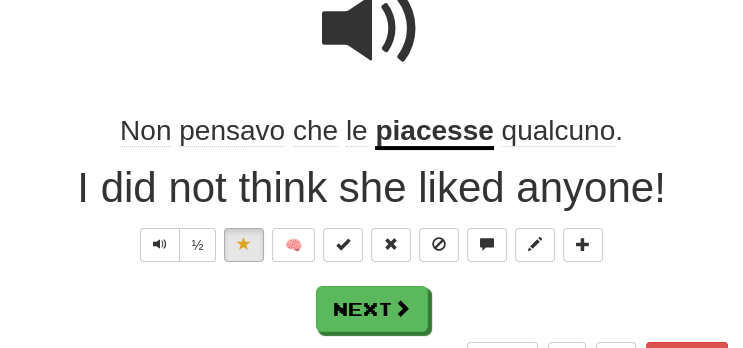 scroll, scrollTop: 222, scrollLeft: 0, axis: vertical 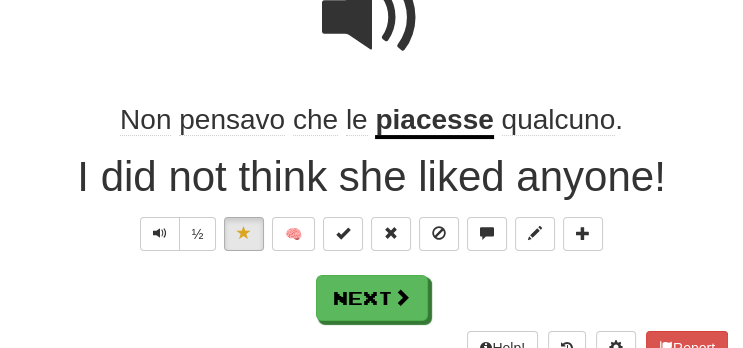 click on "piacesse" at bounding box center (434, 121) 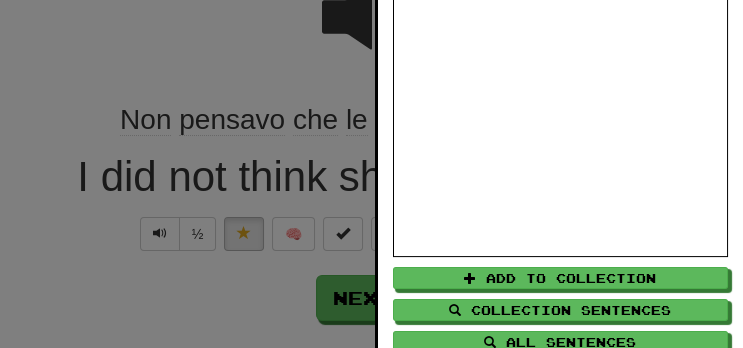 scroll, scrollTop: 310, scrollLeft: 0, axis: vertical 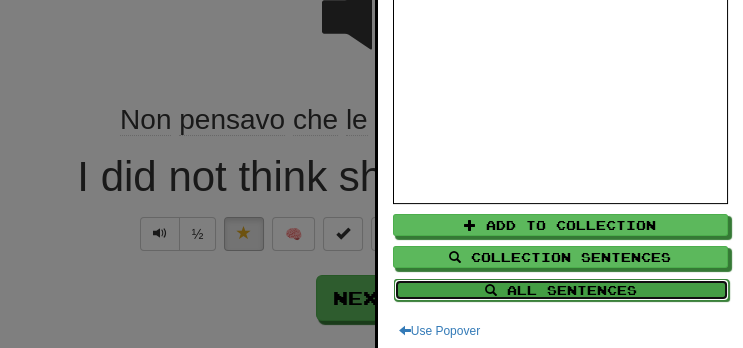 click on "All Sentences" at bounding box center (561, 290) 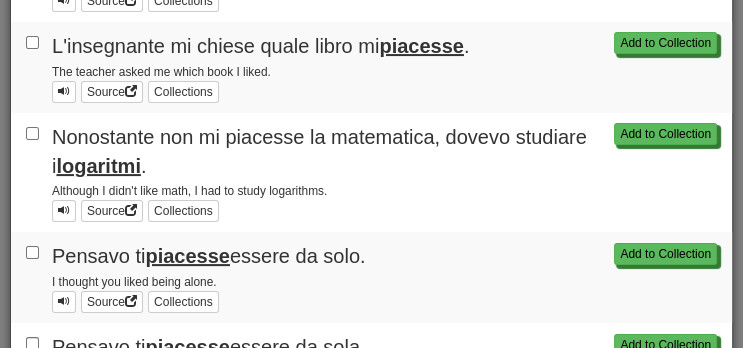 scroll, scrollTop: 327, scrollLeft: 0, axis: vertical 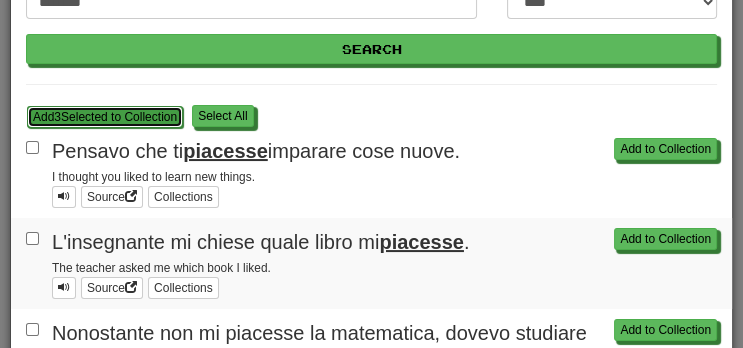 click on "Add  3  Selected to Collection" at bounding box center (105, 117) 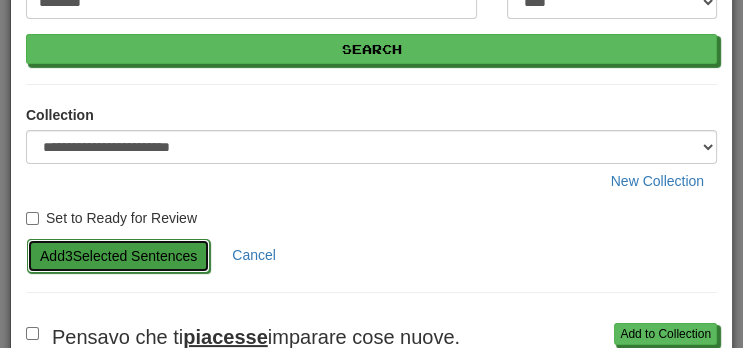 click on "Add  3  Selected Sentences" at bounding box center [118, 256] 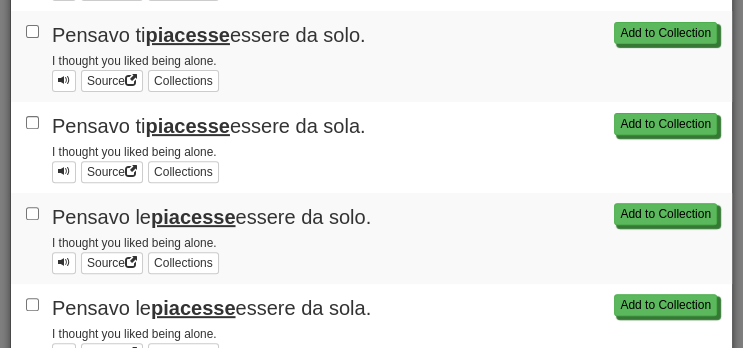 scroll, scrollTop: 538, scrollLeft: 0, axis: vertical 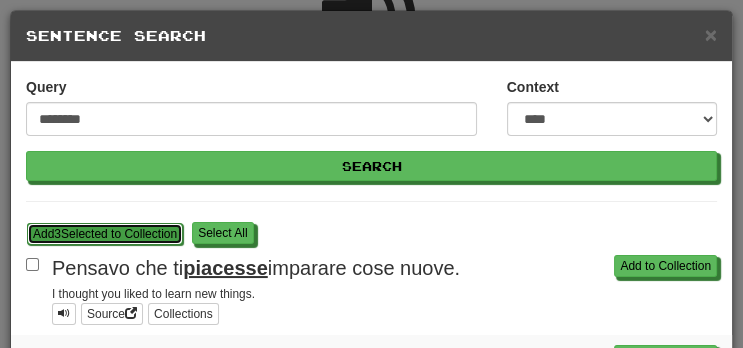click on "Add  3  Selected to Collection" at bounding box center (105, 234) 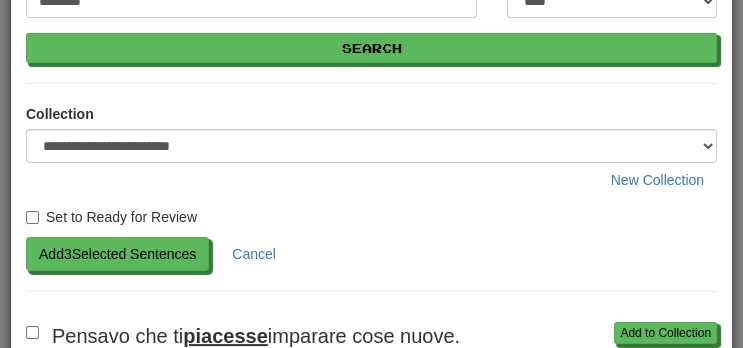 scroll, scrollTop: 127, scrollLeft: 0, axis: vertical 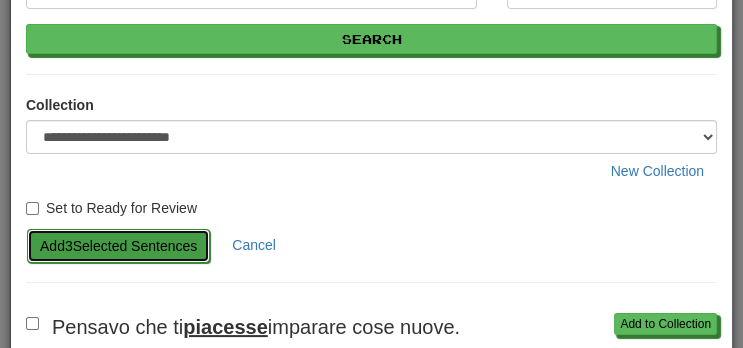 click on "Add  3  Selected Sentences" at bounding box center [118, 246] 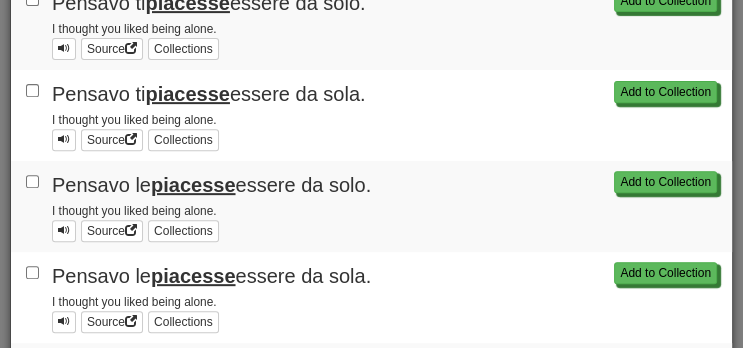 scroll, scrollTop: 568, scrollLeft: 0, axis: vertical 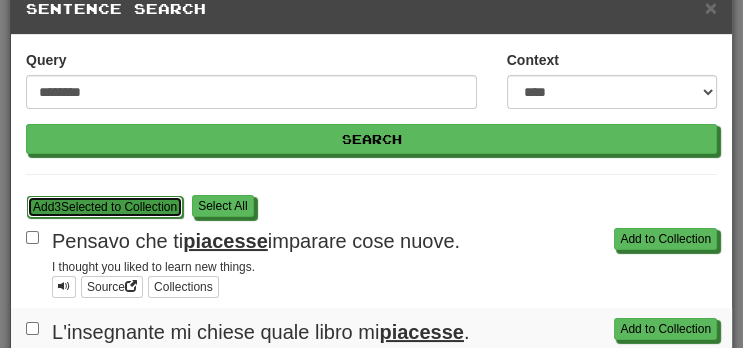 click on "Add  3  Selected to Collection" at bounding box center [105, 207] 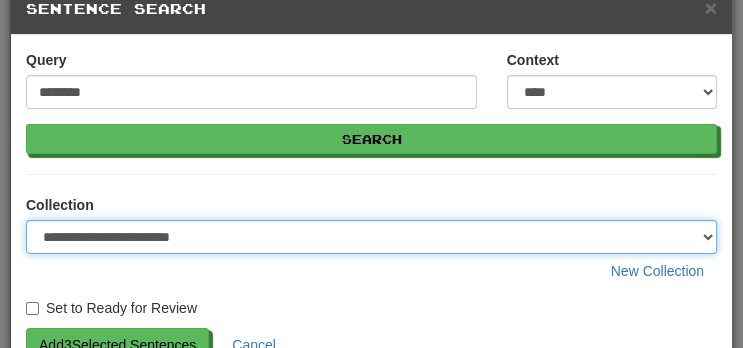 click on "**********" at bounding box center (371, 237) 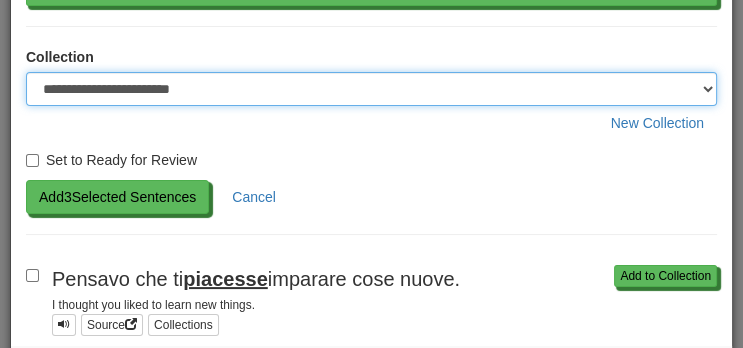 scroll, scrollTop: 178, scrollLeft: 0, axis: vertical 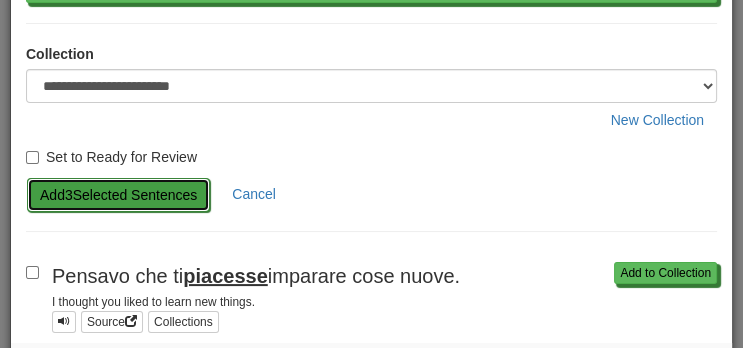 click on "Add  3  Selected Sentences" at bounding box center [118, 195] 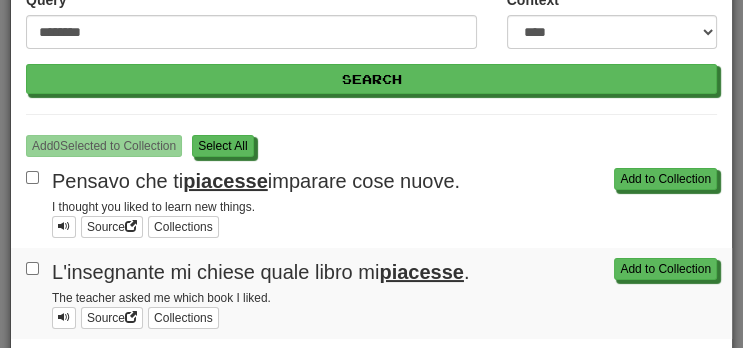 scroll, scrollTop: 0, scrollLeft: 0, axis: both 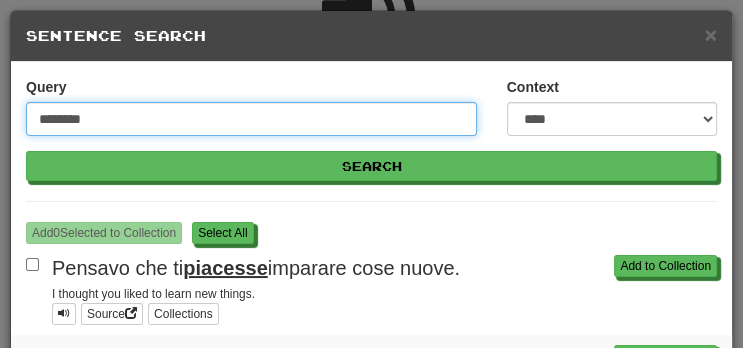 click on "********" at bounding box center (251, 119) 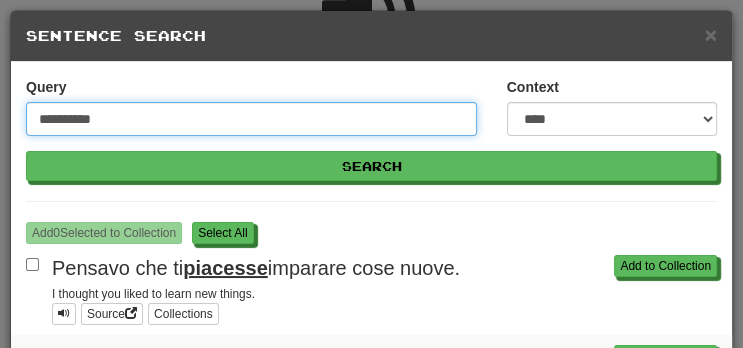 click on "Search" at bounding box center [371, 166] 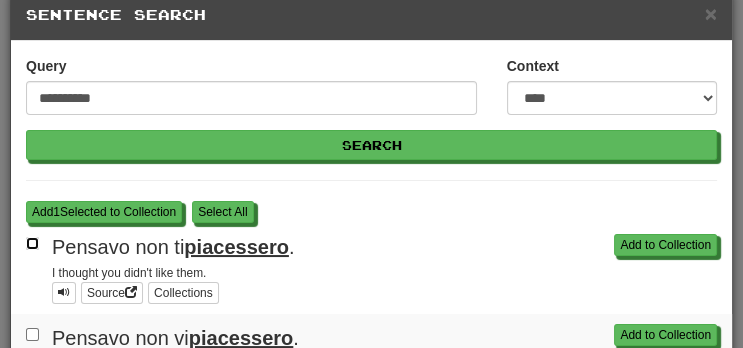 scroll, scrollTop: 0, scrollLeft: 0, axis: both 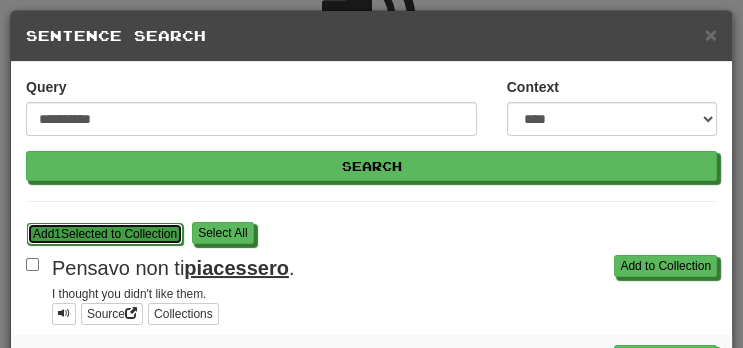 click on "Add  1  Selected to Collection" at bounding box center [105, 234] 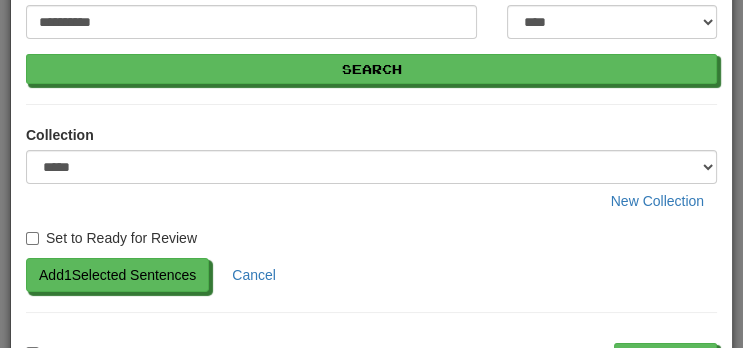 scroll, scrollTop: 99, scrollLeft: 0, axis: vertical 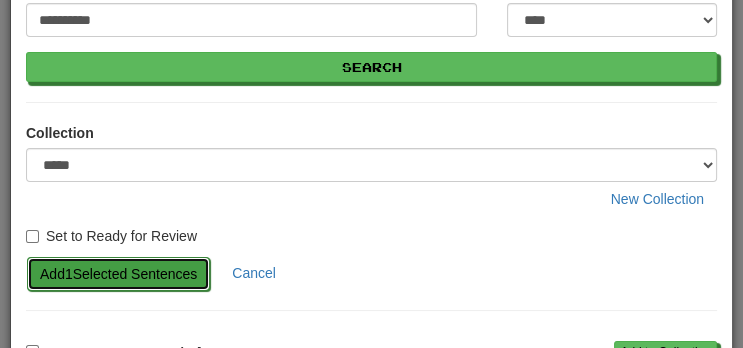 click on "Add  1  Selected Sentences" at bounding box center (118, 274) 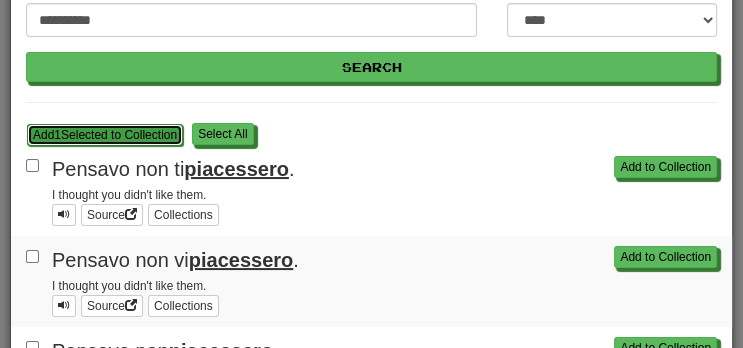 click on "Add  1  Selected to Collection" at bounding box center [105, 135] 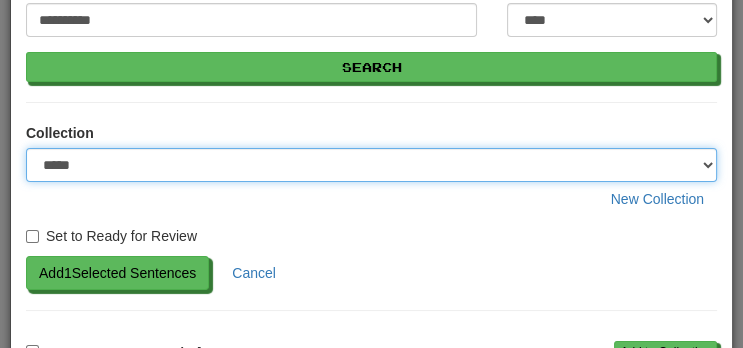 click on "**********" at bounding box center (371, 165) 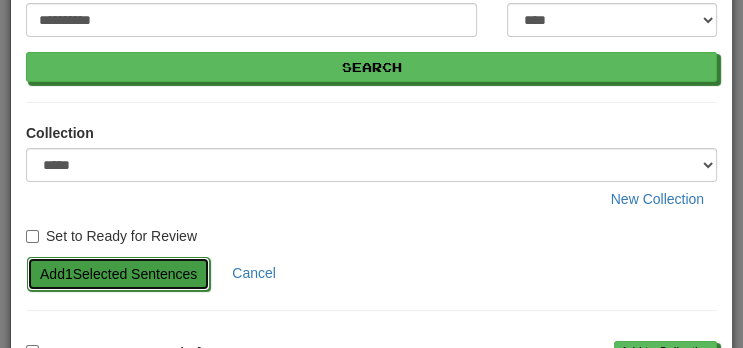 click on "Add  1  Selected Sentences" at bounding box center (118, 274) 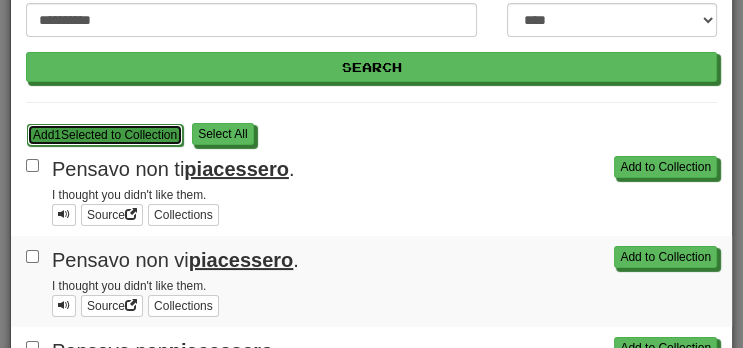click on "Add  1  Selected to Collection" at bounding box center (105, 135) 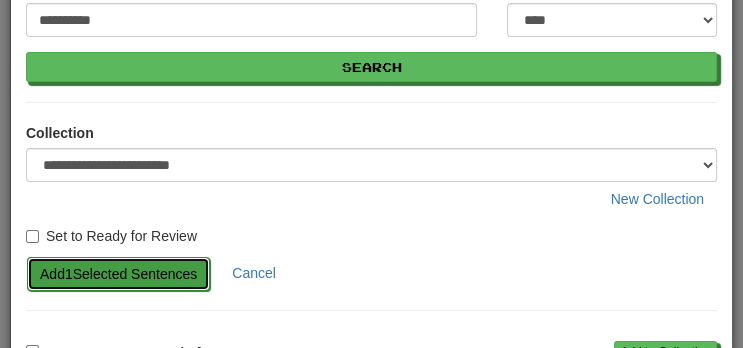 click on "Add  1  Selected Sentences" at bounding box center [118, 274] 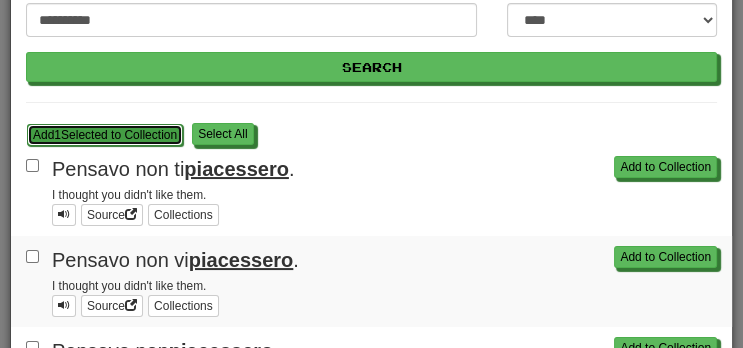 click on "Add  1  Selected to Collection" at bounding box center (105, 135) 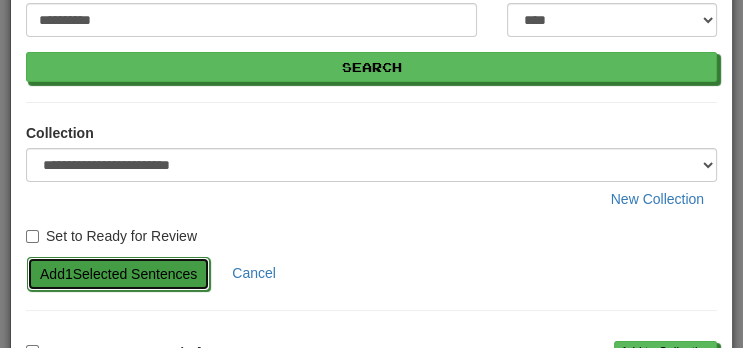 click on "Add  1  Selected Sentences" at bounding box center (118, 274) 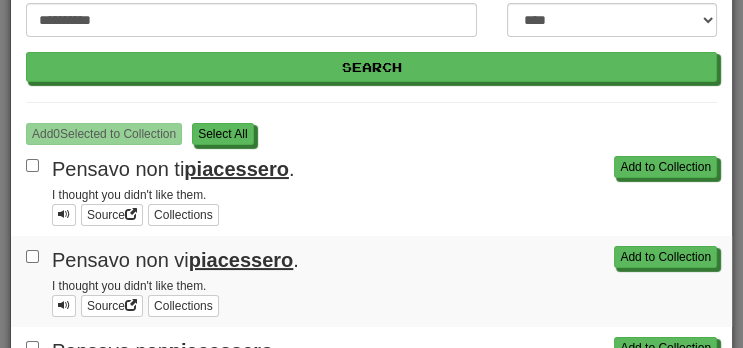 scroll, scrollTop: 0, scrollLeft: 0, axis: both 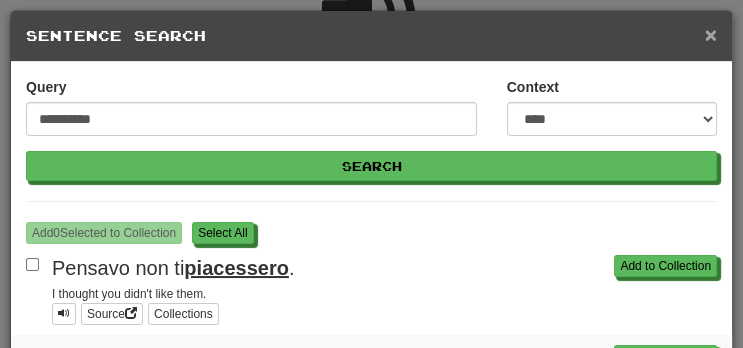 click on "×" at bounding box center (711, 34) 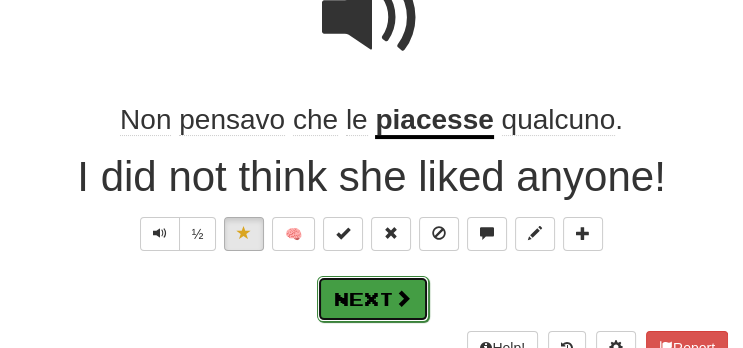 click at bounding box center (403, 298) 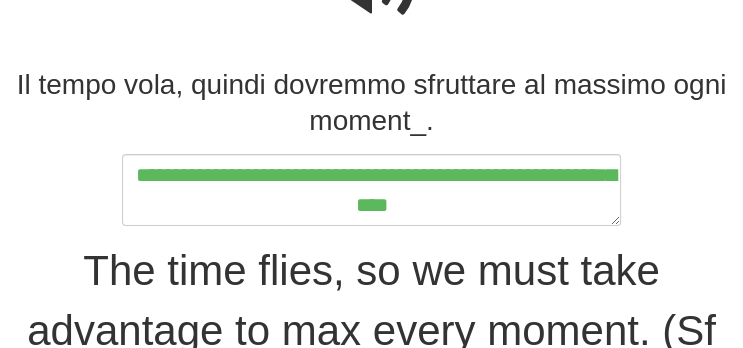scroll, scrollTop: 258, scrollLeft: 0, axis: vertical 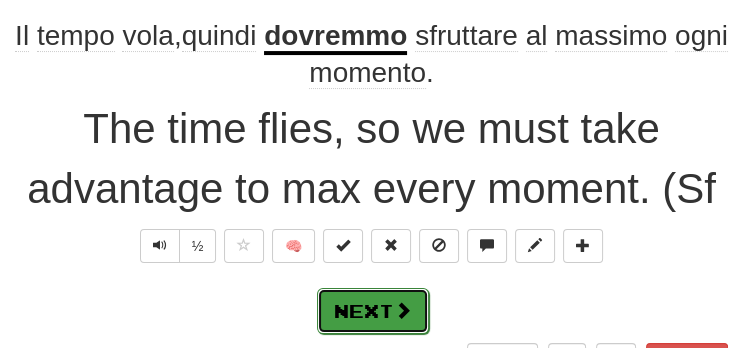 click at bounding box center (403, 310) 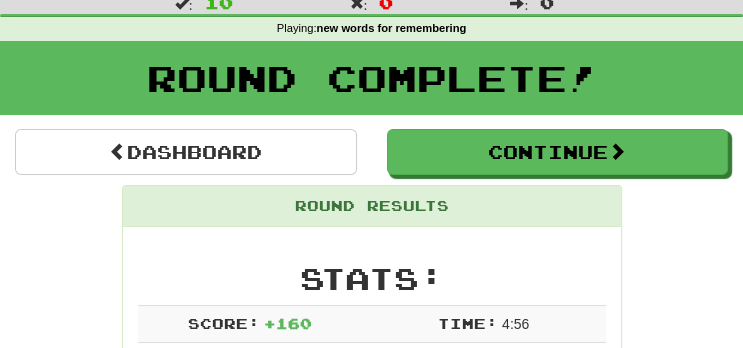scroll, scrollTop: 0, scrollLeft: 0, axis: both 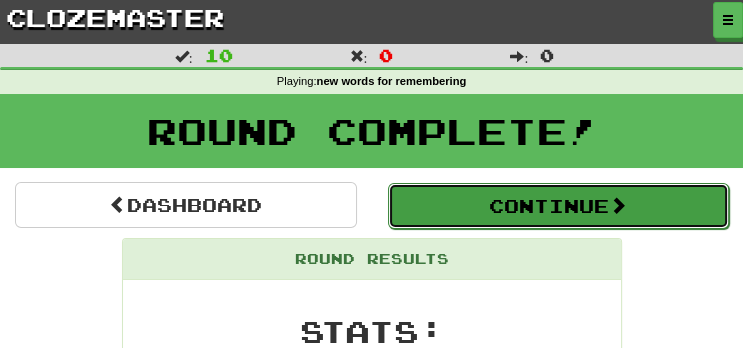 click on "Continue" at bounding box center [559, 206] 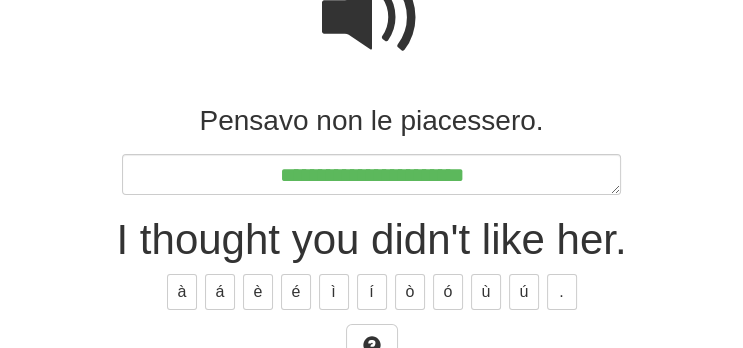 scroll, scrollTop: 222, scrollLeft: 0, axis: vertical 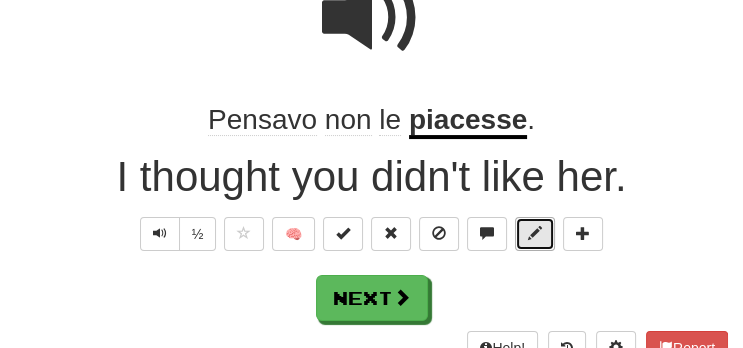 click at bounding box center (535, 233) 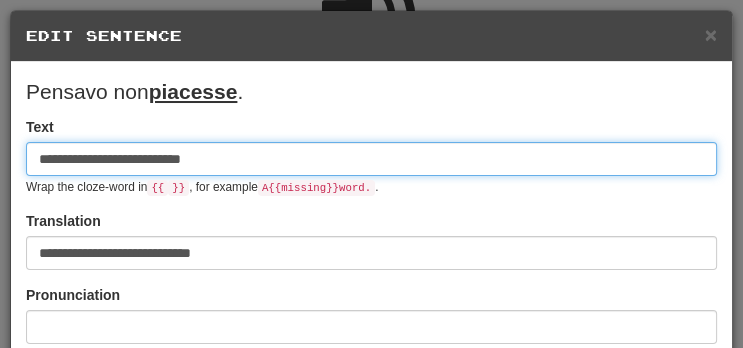 click on "**********" at bounding box center (371, 159) 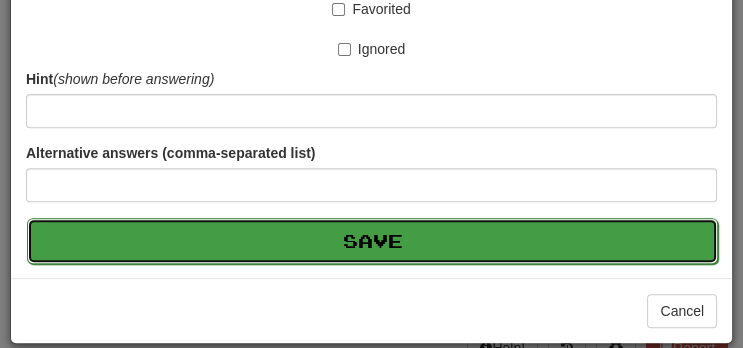 click on "Save" at bounding box center (372, 241) 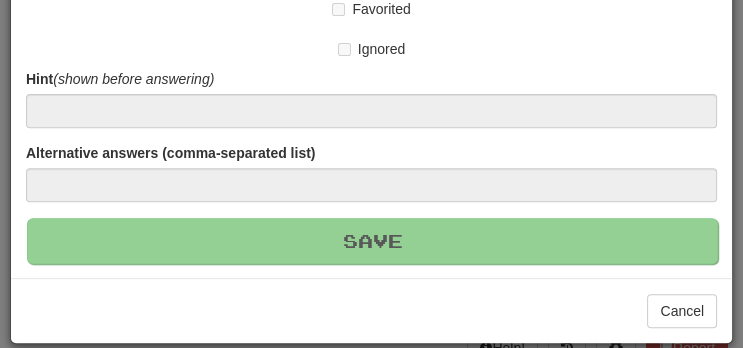 scroll, scrollTop: 488, scrollLeft: 0, axis: vertical 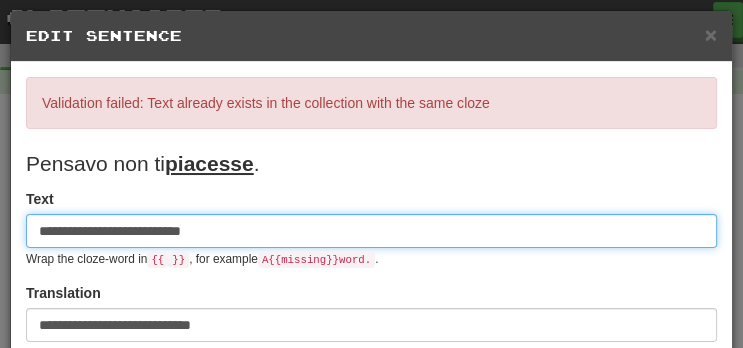 click on "**********" at bounding box center [371, 231] 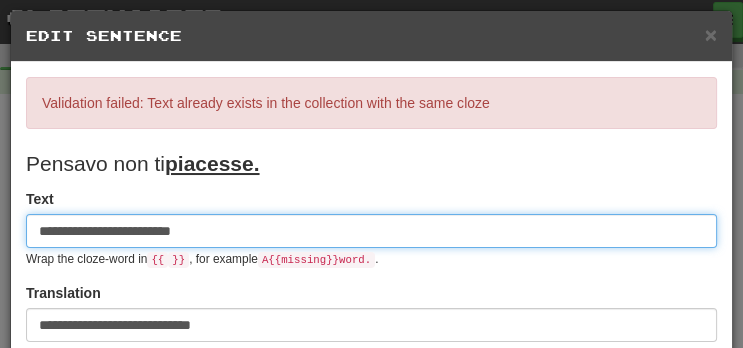 click on "**********" at bounding box center [371, 231] 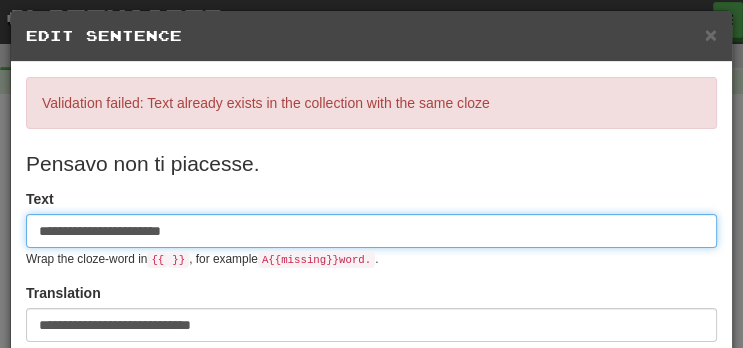 click on "**********" at bounding box center [371, 231] 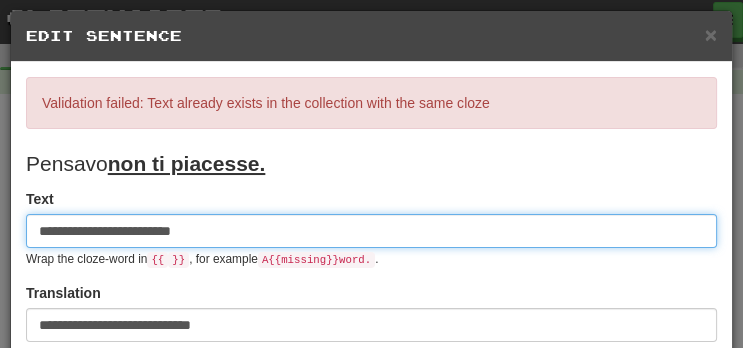 click on "**********" at bounding box center (371, 231) 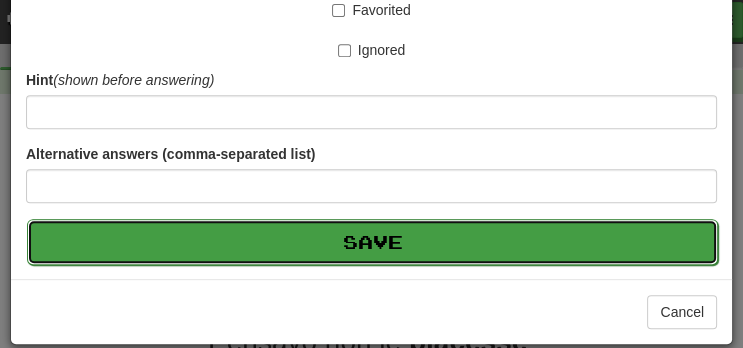 click on "Save" at bounding box center (372, 242) 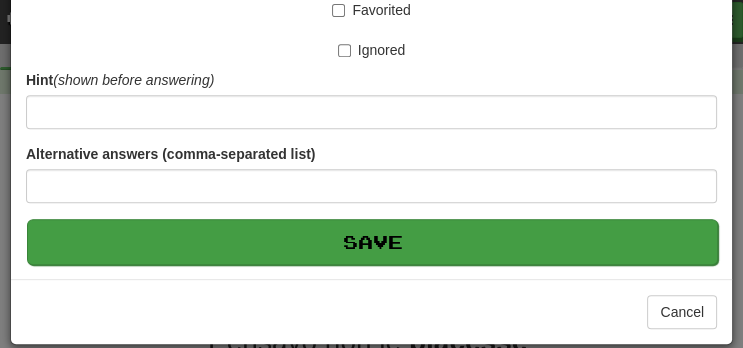 scroll, scrollTop: 542, scrollLeft: 0, axis: vertical 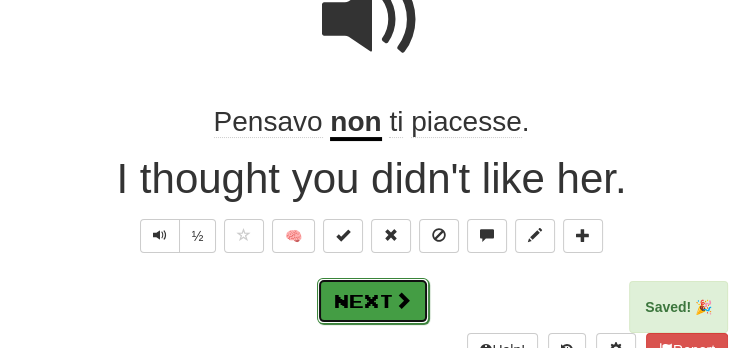 click on "Next" at bounding box center (373, 301) 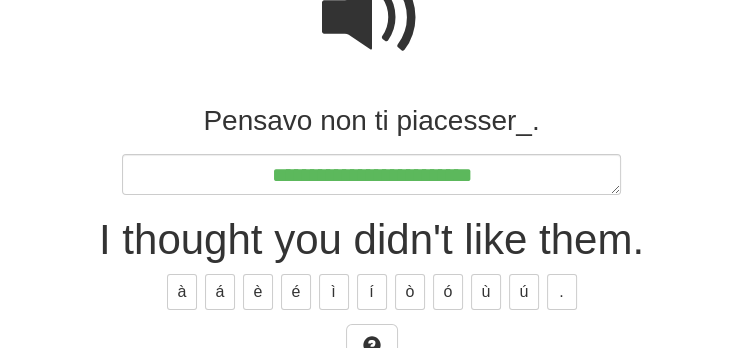 scroll, scrollTop: 222, scrollLeft: 0, axis: vertical 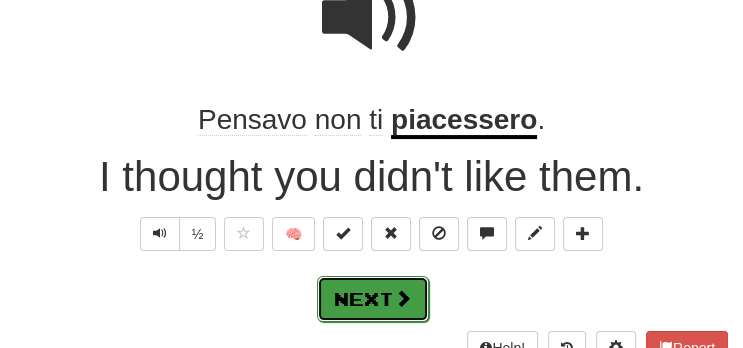 click on "Next" at bounding box center (373, 299) 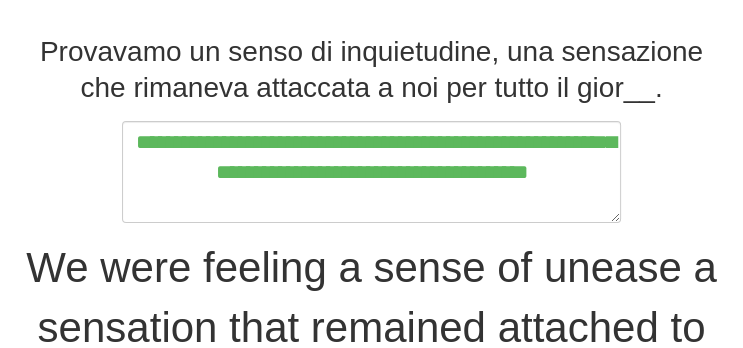 scroll, scrollTop: 292, scrollLeft: 0, axis: vertical 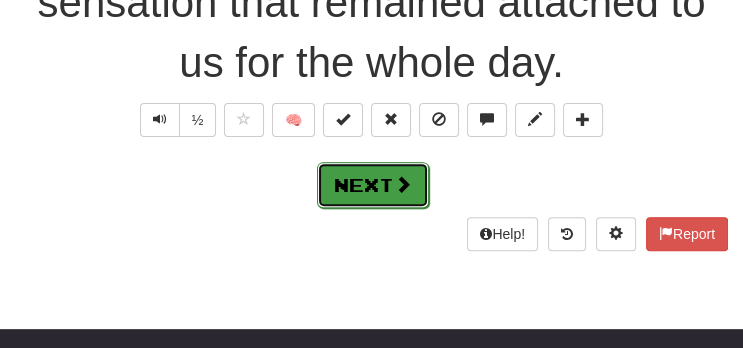 click on "Next" at bounding box center [373, 185] 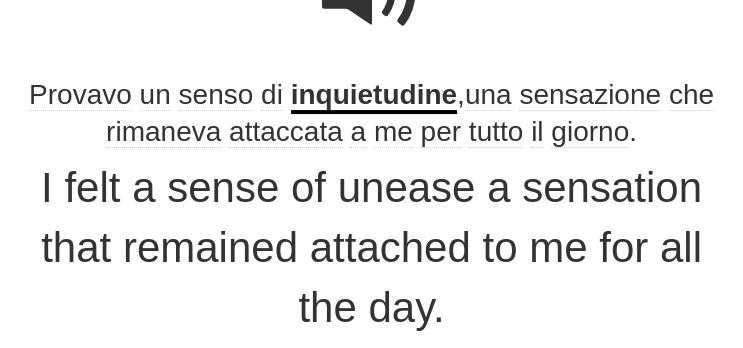 scroll, scrollTop: 258, scrollLeft: 0, axis: vertical 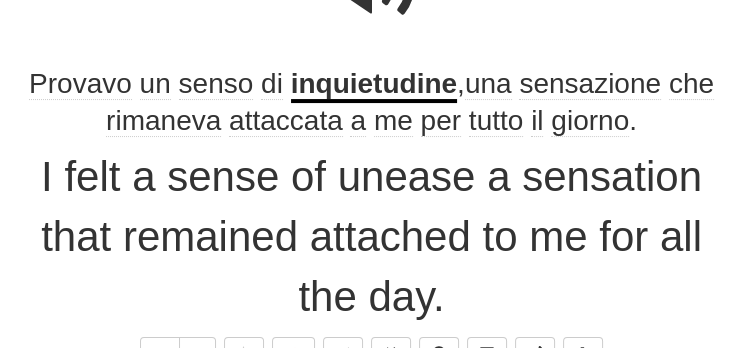 click on "rimaneva" at bounding box center [163, 121] 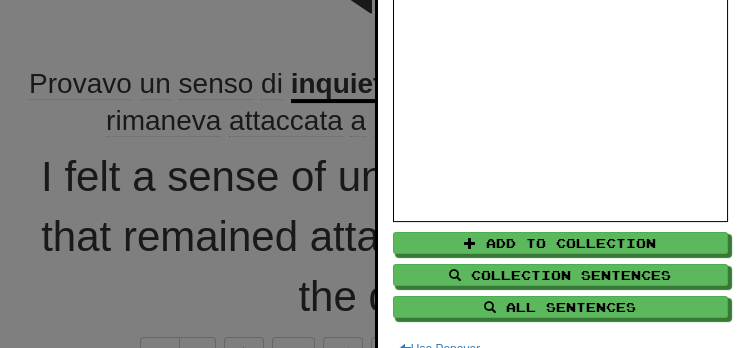 scroll, scrollTop: 310, scrollLeft: 0, axis: vertical 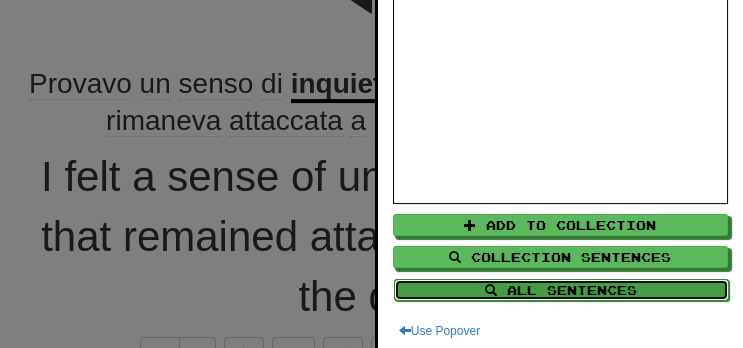 click on "All Sentences" at bounding box center [561, 290] 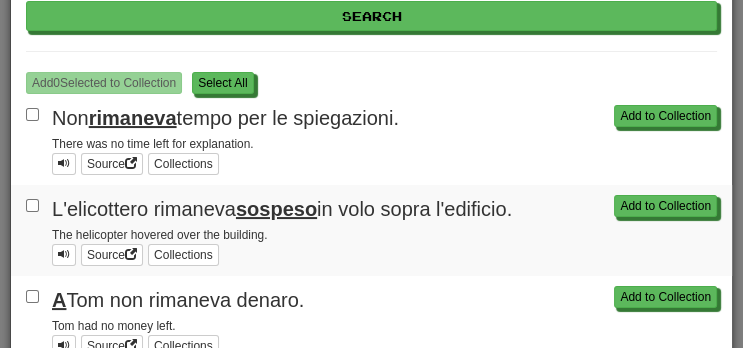 scroll, scrollTop: 142, scrollLeft: 0, axis: vertical 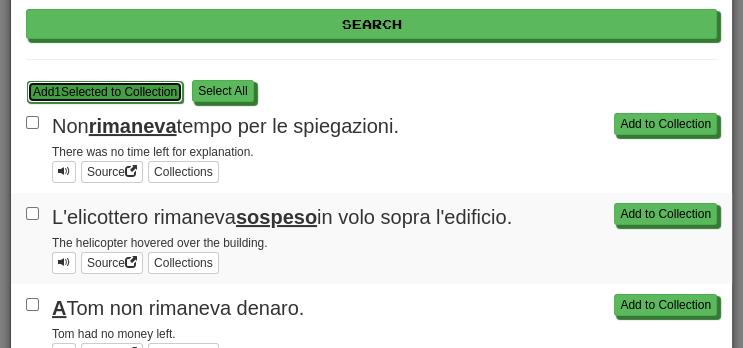 click on "Add  1  Selected to Collection" at bounding box center [105, 92] 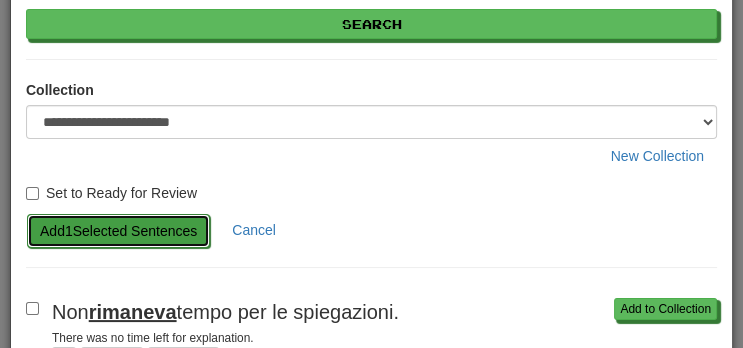 click on "Add  1  Selected Sentences" at bounding box center (118, 231) 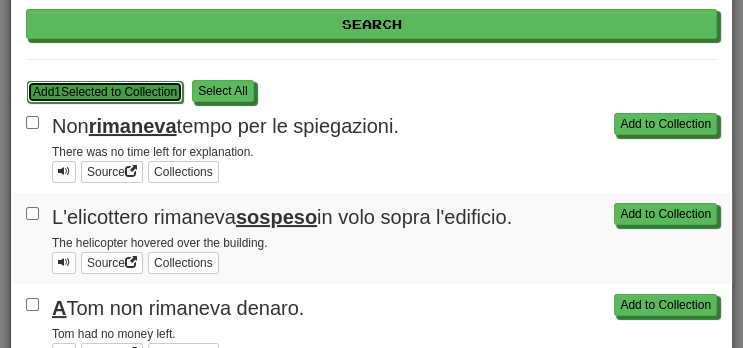 click on "Add  1  Selected to Collection" at bounding box center (105, 92) 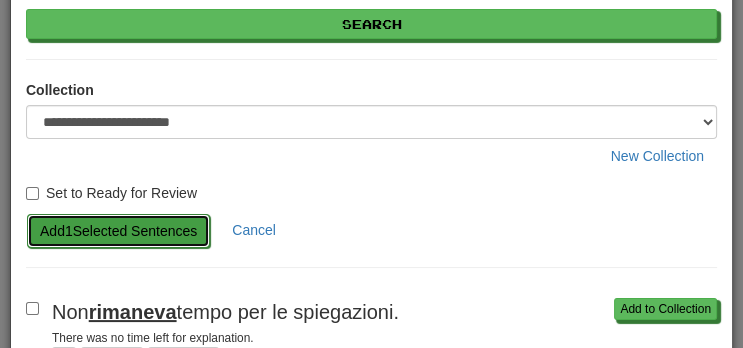 click on "Add  1  Selected Sentences" at bounding box center (118, 231) 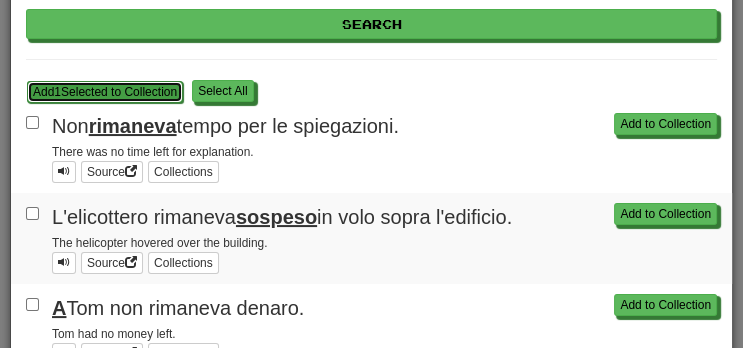 click on "Add  1  Selected to Collection" at bounding box center [105, 92] 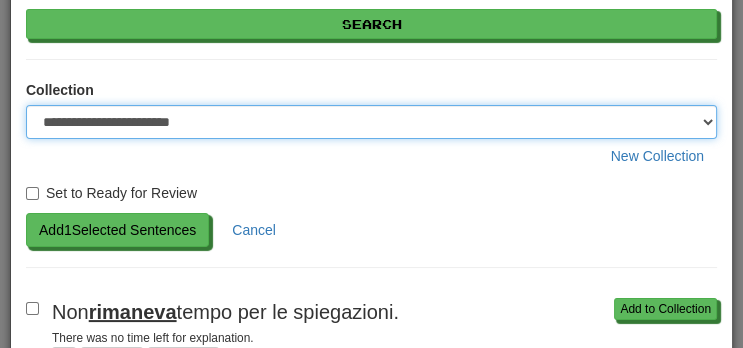 click on "**********" at bounding box center [371, 122] 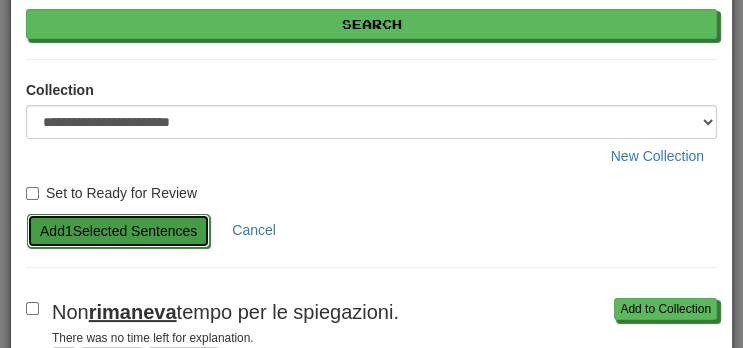 click on "Add  1  Selected Sentences" at bounding box center (118, 231) 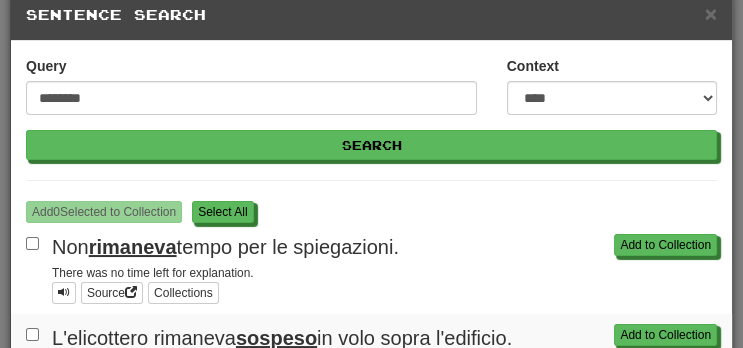 scroll, scrollTop: 0, scrollLeft: 0, axis: both 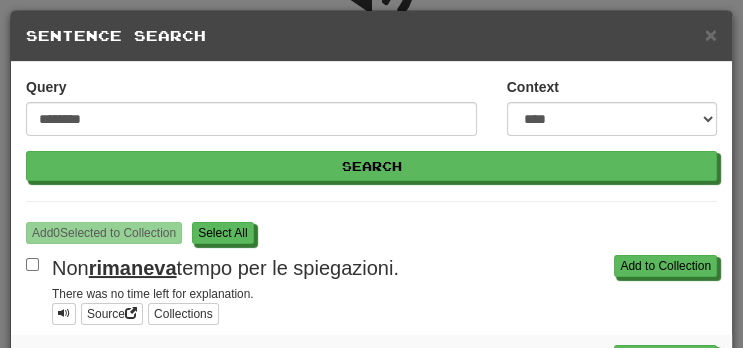 click on "× Sentence Search" at bounding box center (371, 36) 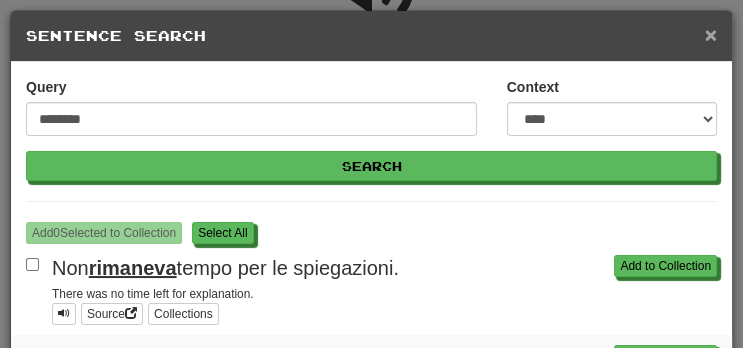 click on "×" at bounding box center [711, 34] 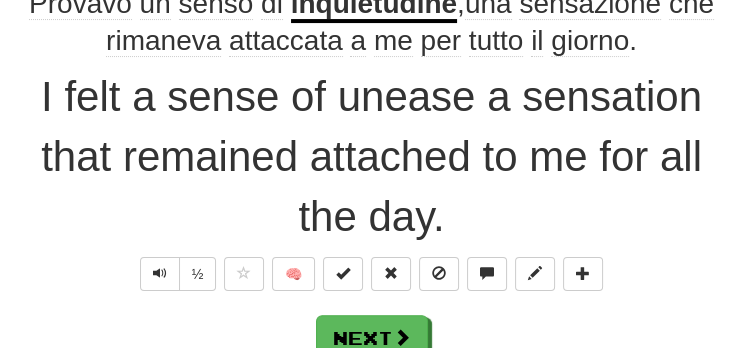 scroll, scrollTop: 373, scrollLeft: 0, axis: vertical 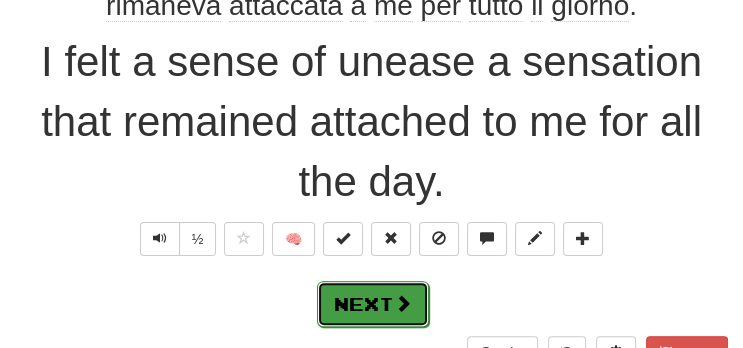 click at bounding box center [403, 303] 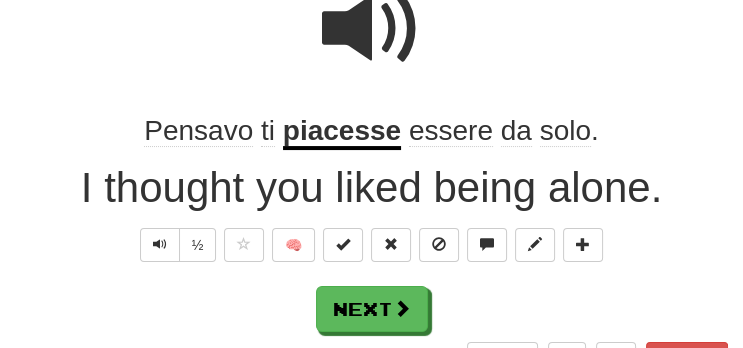 scroll, scrollTop: 222, scrollLeft: 0, axis: vertical 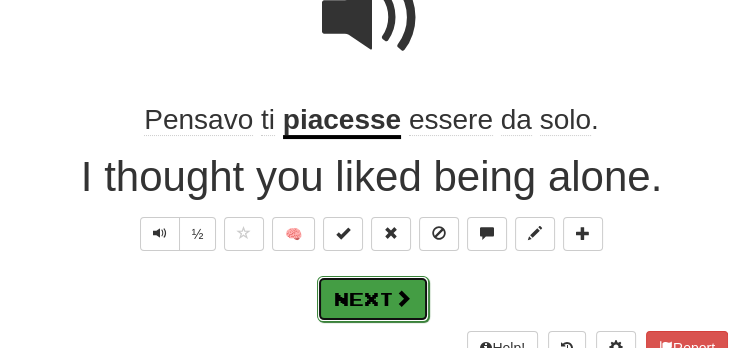 click at bounding box center (403, 298) 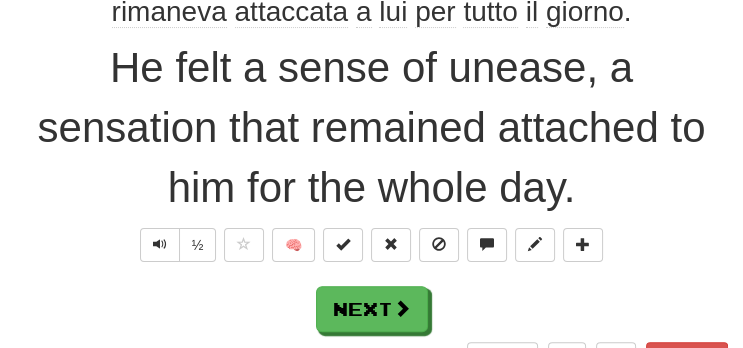 scroll, scrollTop: 368, scrollLeft: 0, axis: vertical 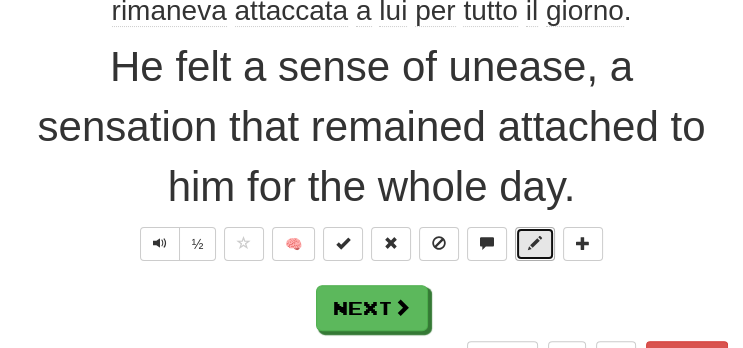click at bounding box center (535, 243) 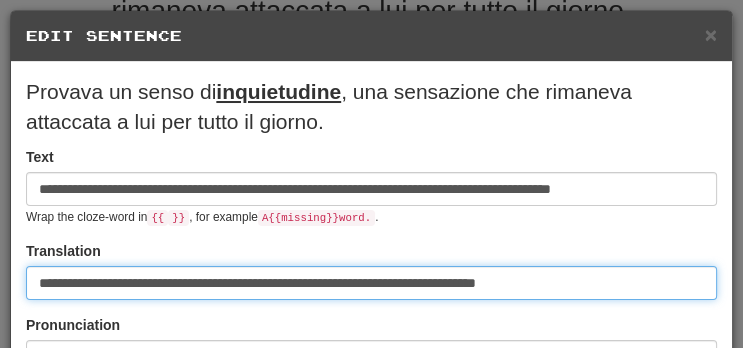 click on "**********" at bounding box center [371, 283] 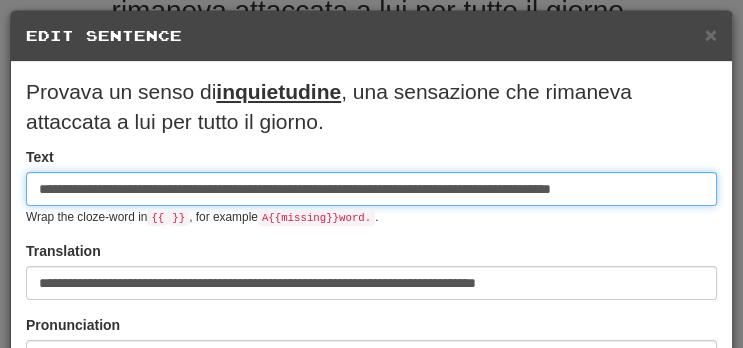 click on "**********" at bounding box center (371, 189) 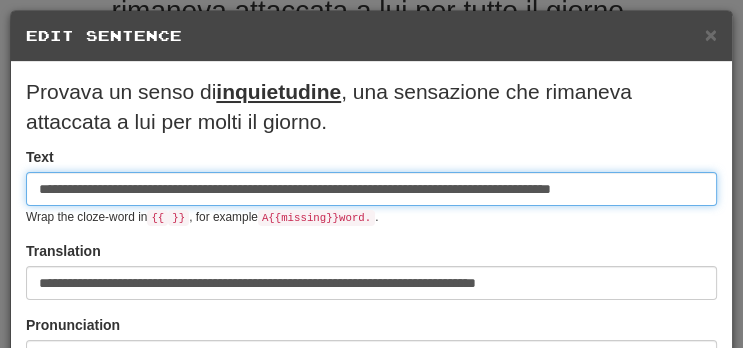 click on "**********" at bounding box center (371, 189) 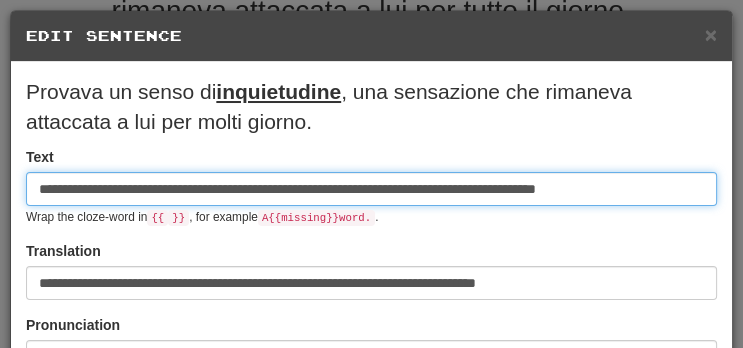 click on "**********" at bounding box center [371, 189] 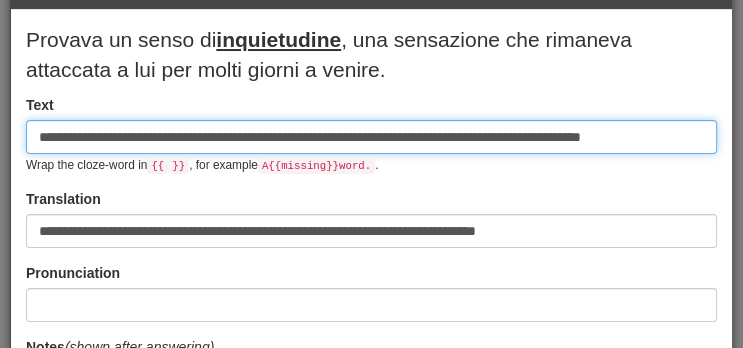 scroll, scrollTop: 77, scrollLeft: 0, axis: vertical 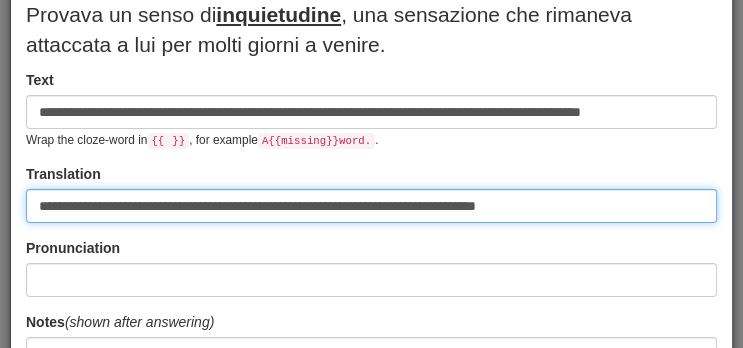 click on "**********" at bounding box center [371, 206] 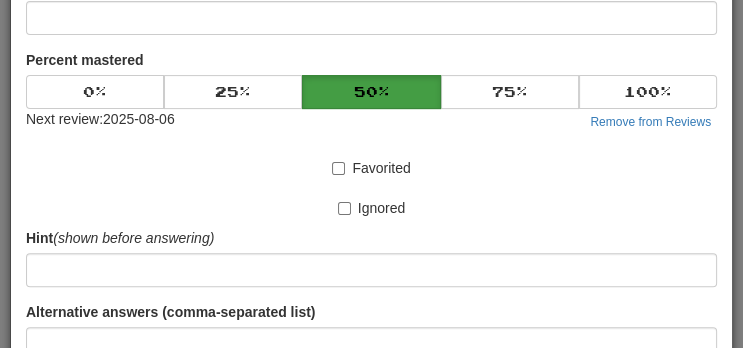 scroll, scrollTop: 572, scrollLeft: 0, axis: vertical 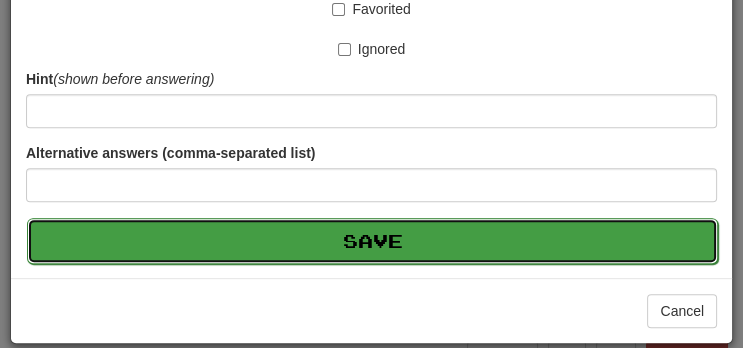 click on "Save" at bounding box center (372, 241) 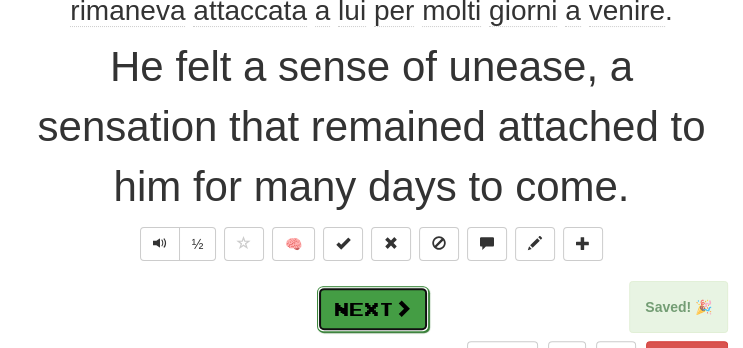 click at bounding box center (403, 308) 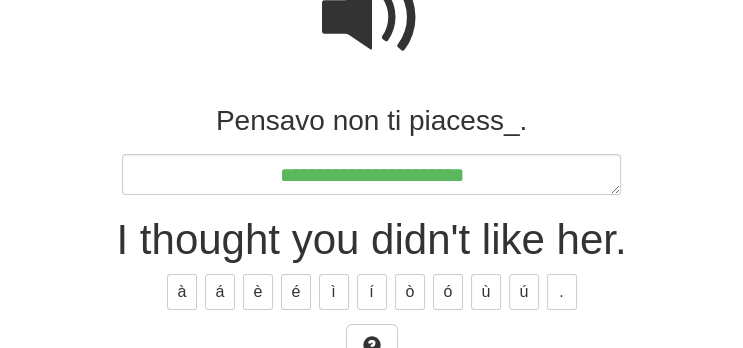 scroll, scrollTop: 222, scrollLeft: 0, axis: vertical 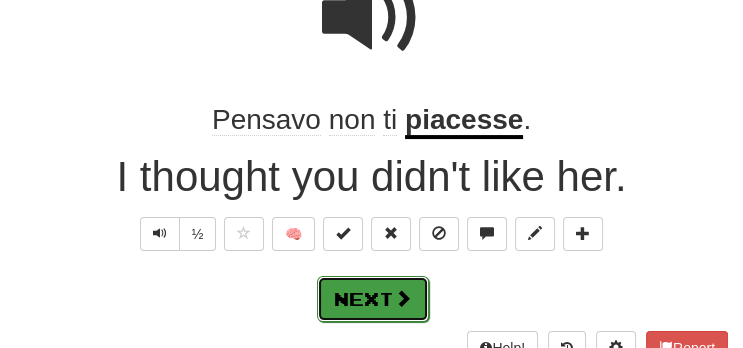click at bounding box center (403, 298) 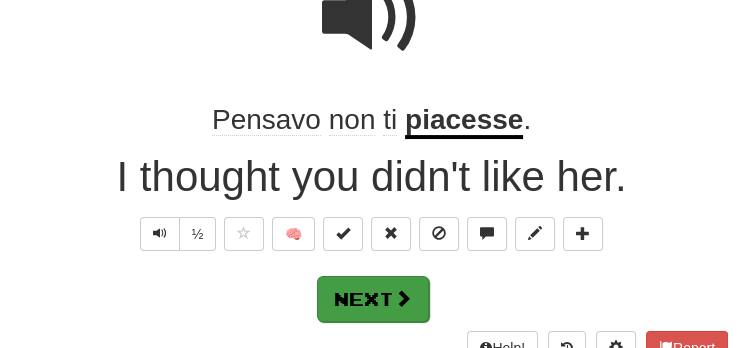 scroll, scrollTop: 0, scrollLeft: 0, axis: both 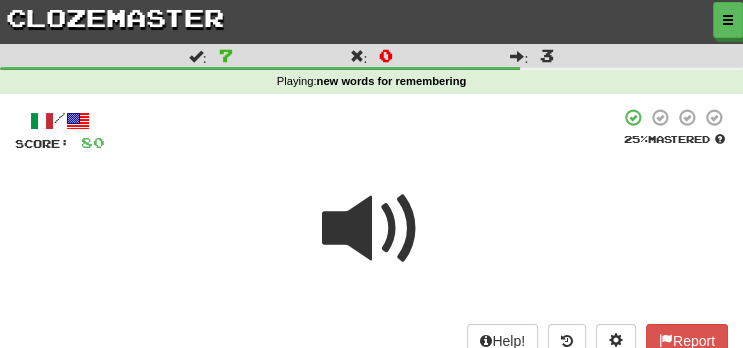 click at bounding box center [372, 229] 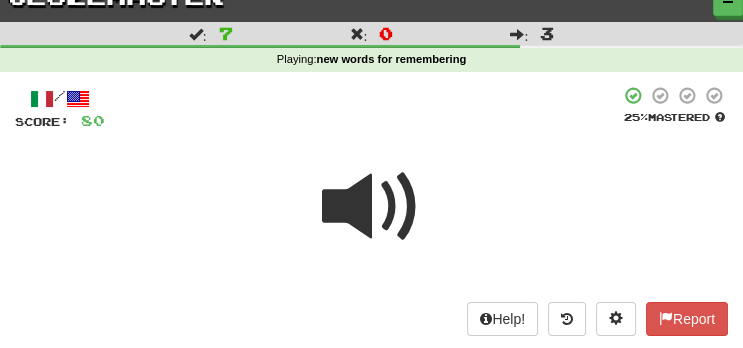 scroll, scrollTop: 0, scrollLeft: 0, axis: both 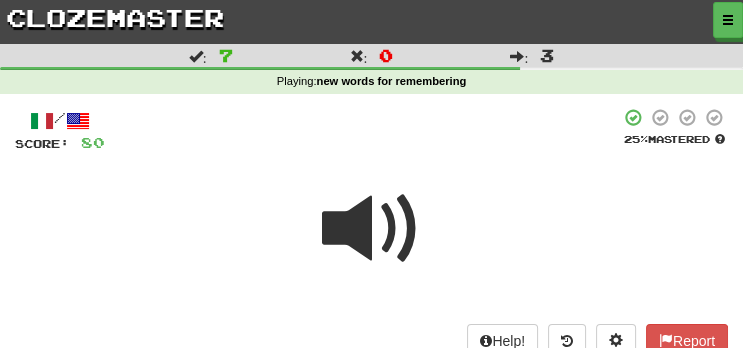 click at bounding box center [372, 229] 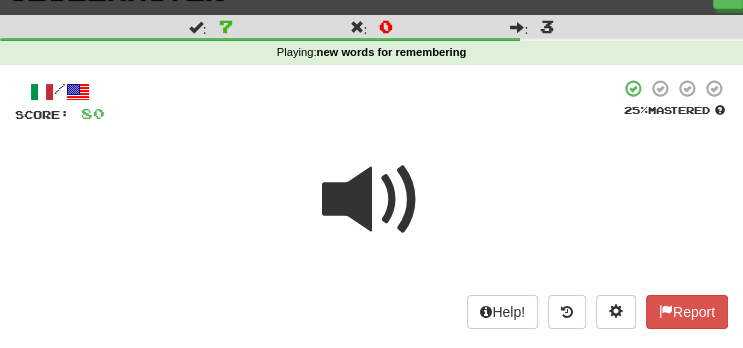 scroll, scrollTop: 32, scrollLeft: 0, axis: vertical 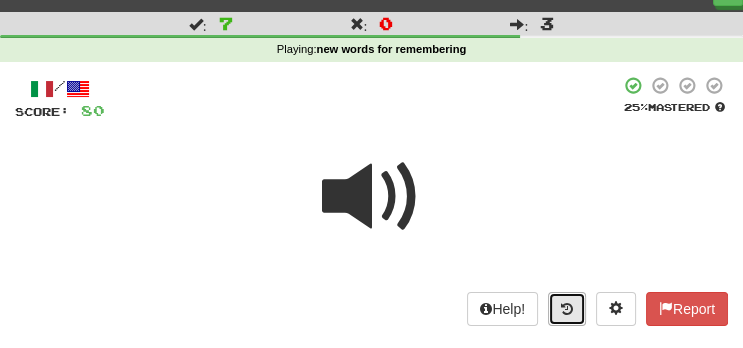 click at bounding box center [567, 309] 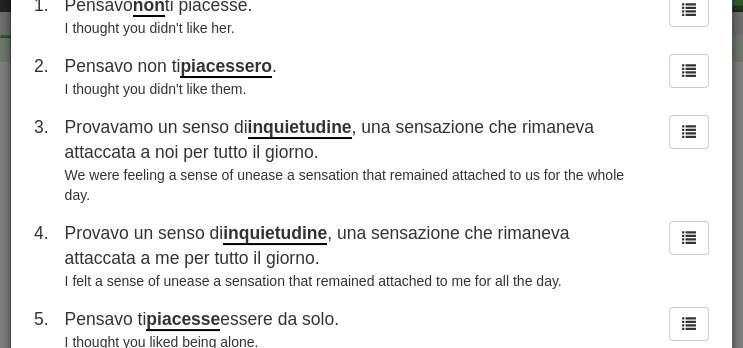 scroll, scrollTop: 0, scrollLeft: 0, axis: both 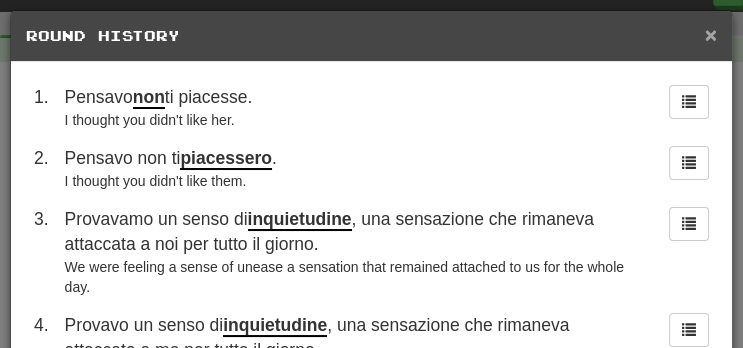 click on "×" at bounding box center [711, 34] 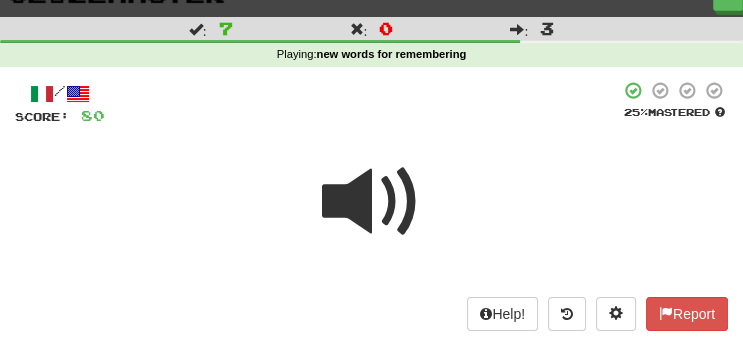 scroll, scrollTop: 2, scrollLeft: 0, axis: vertical 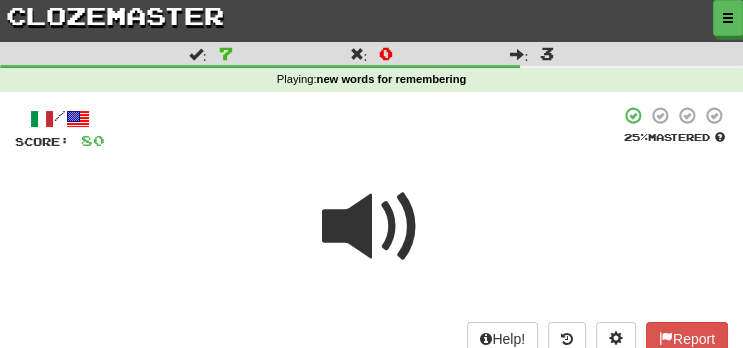click at bounding box center [372, 227] 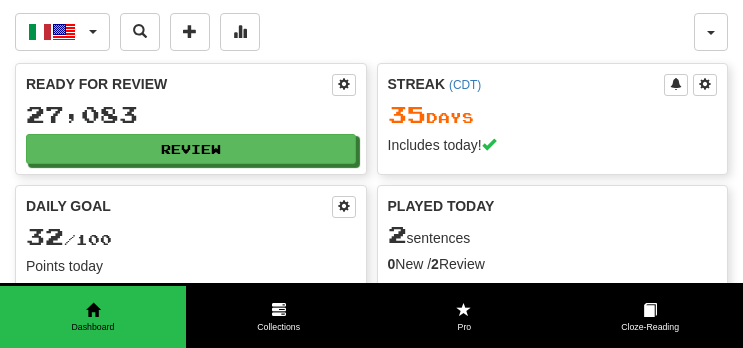 scroll, scrollTop: 0, scrollLeft: 0, axis: both 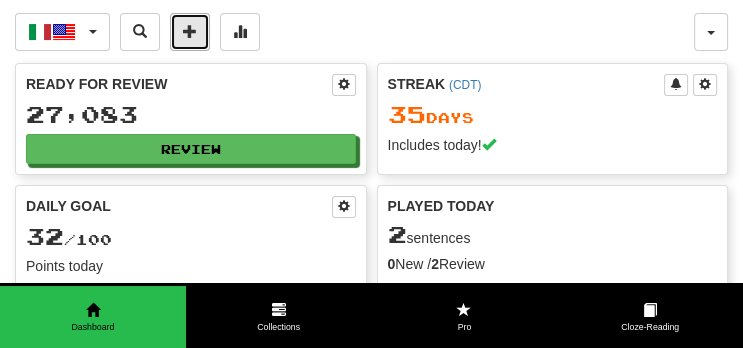 click at bounding box center [190, 31] 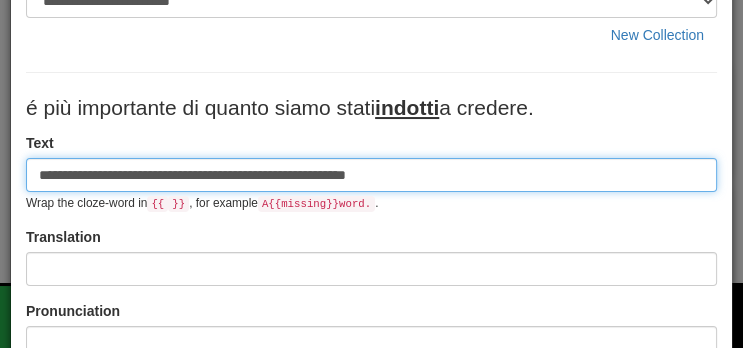 scroll, scrollTop: 117, scrollLeft: 0, axis: vertical 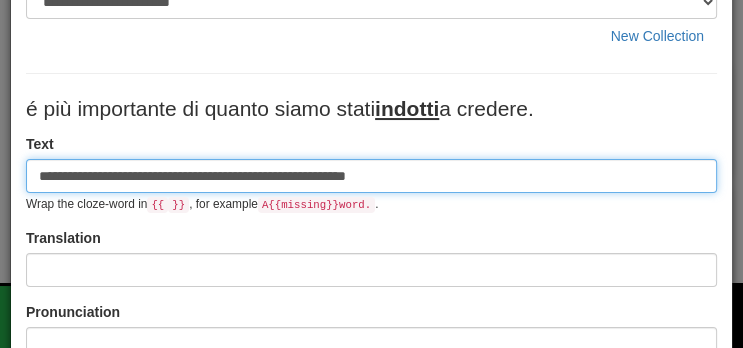 type on "**********" 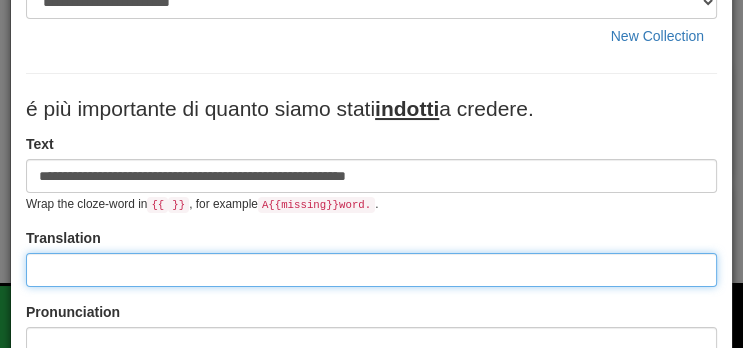 click at bounding box center [371, 270] 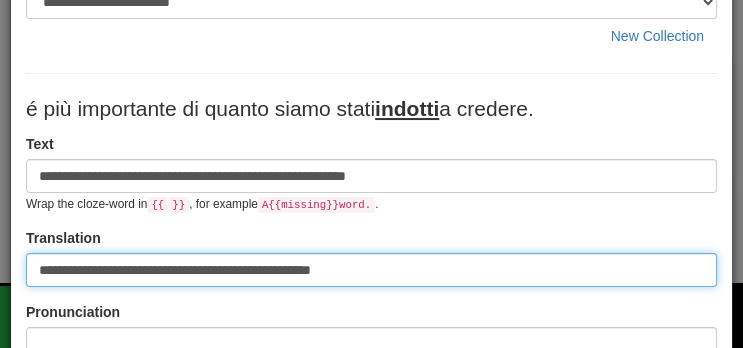type on "**********" 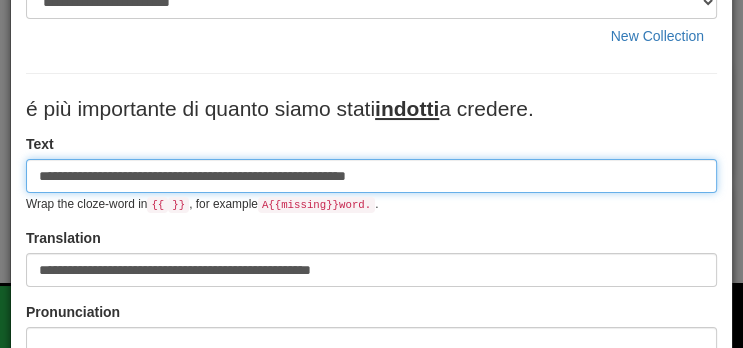click on "**********" at bounding box center (371, 176) 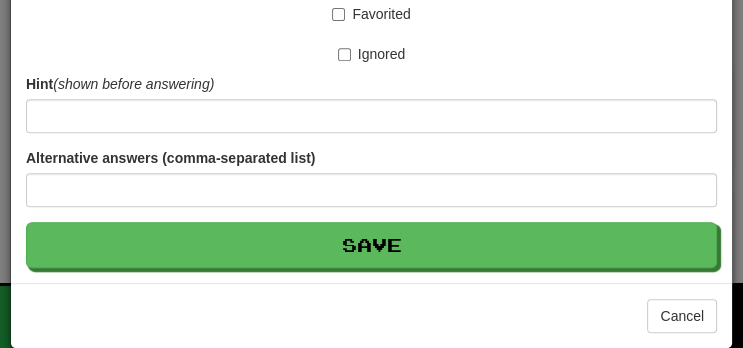 scroll, scrollTop: 622, scrollLeft: 0, axis: vertical 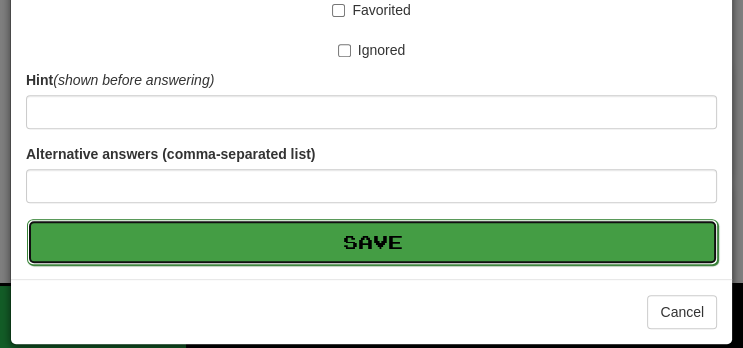 click on "Save" at bounding box center (372, 242) 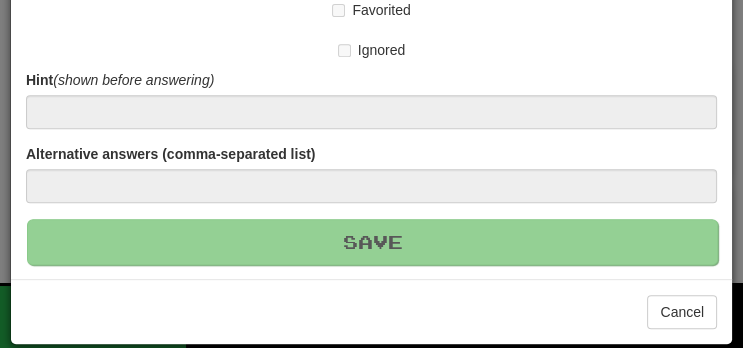 type 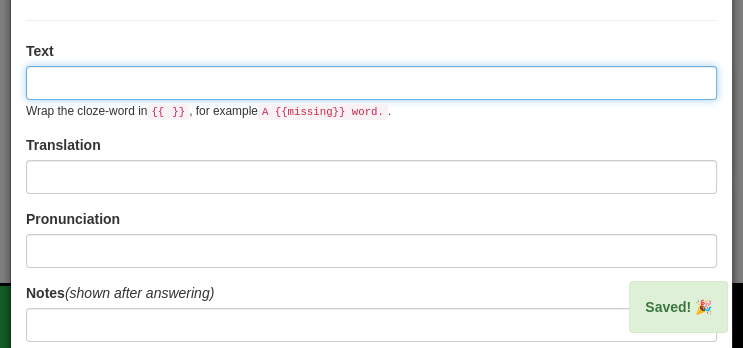 scroll, scrollTop: 0, scrollLeft: 0, axis: both 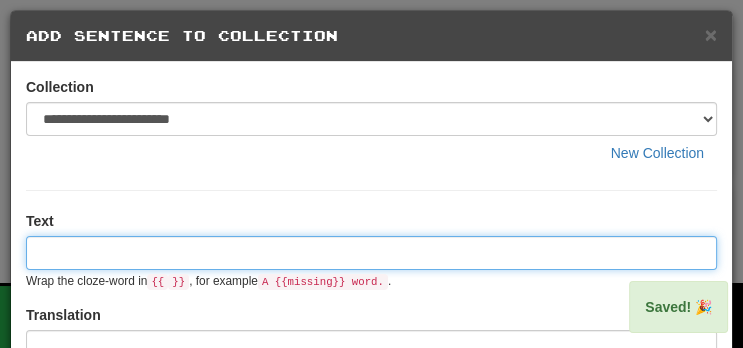 click at bounding box center (371, 253) 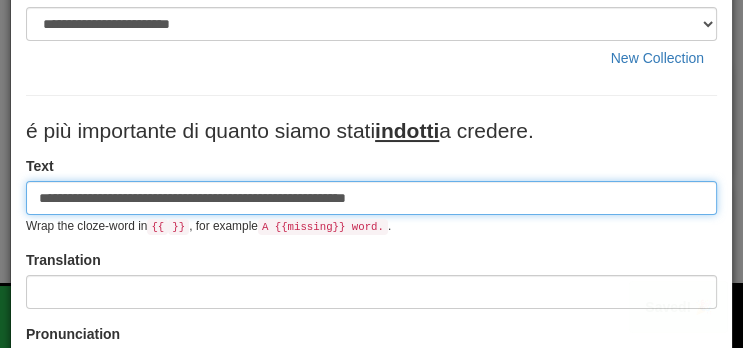 scroll, scrollTop: 97, scrollLeft: 0, axis: vertical 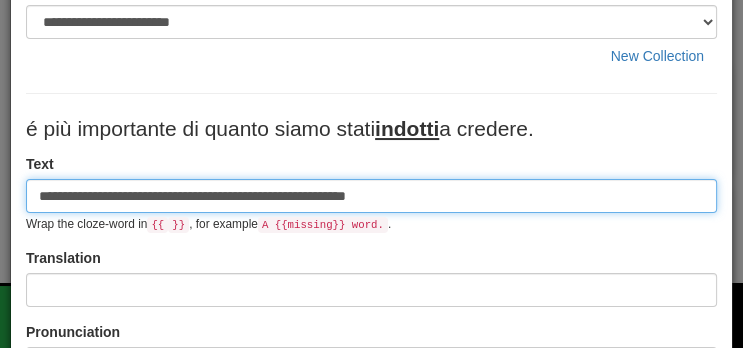 type on "**********" 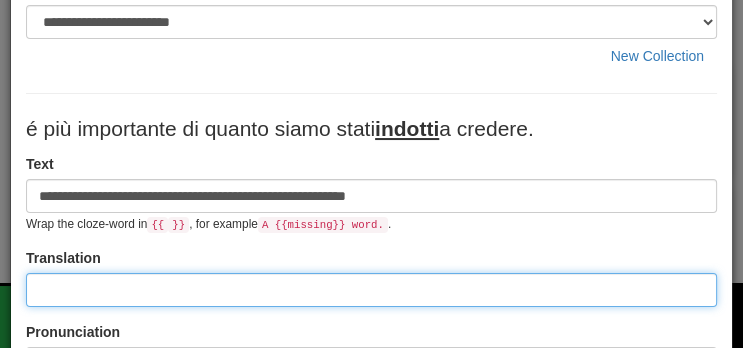 click at bounding box center (371, 290) 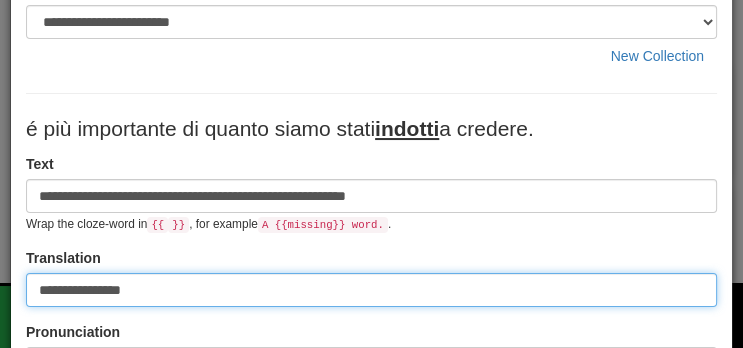type on "**********" 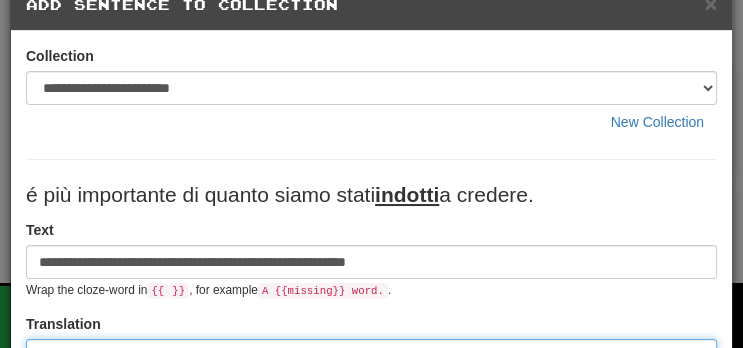 scroll, scrollTop: 13, scrollLeft: 0, axis: vertical 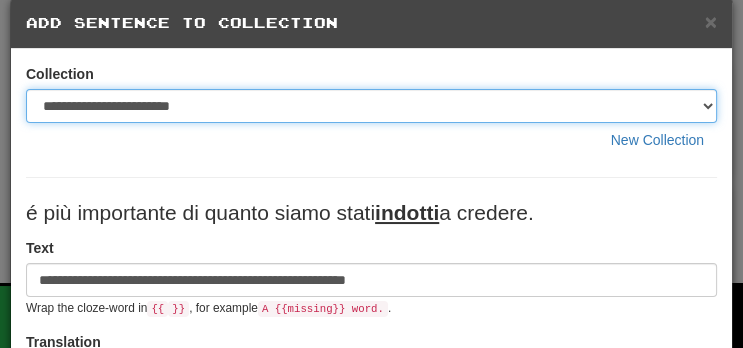 click on "**********" at bounding box center [371, 106] 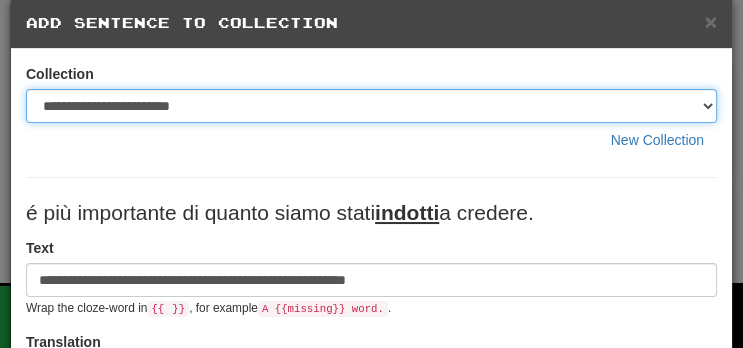 select on "*****" 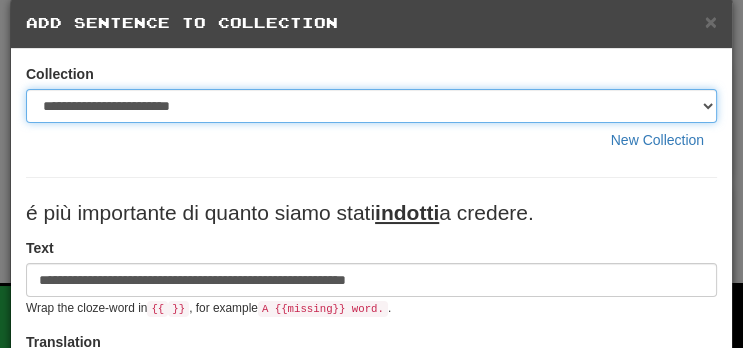 click on "**********" at bounding box center [371, 106] 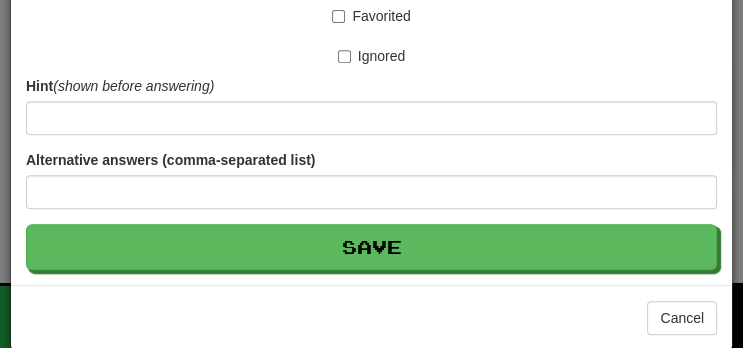 scroll, scrollTop: 622, scrollLeft: 0, axis: vertical 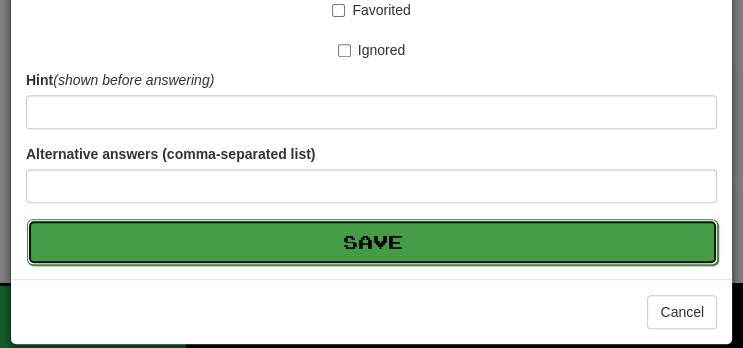click on "Save" at bounding box center [372, 242] 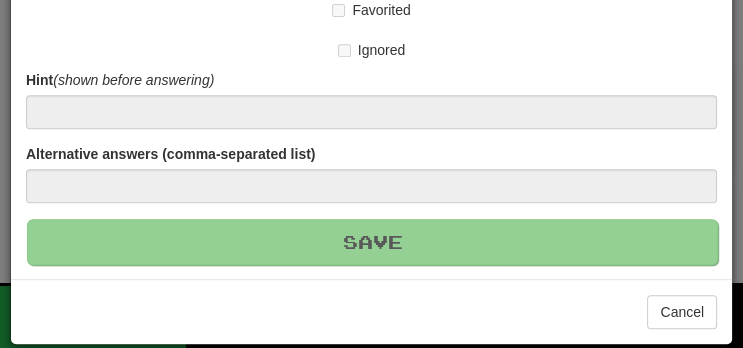 type 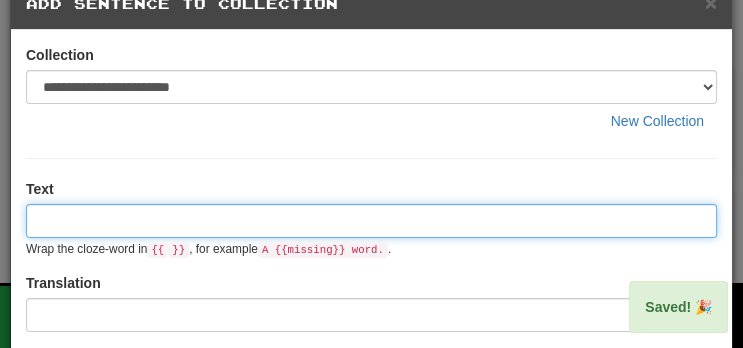 scroll, scrollTop: 0, scrollLeft: 0, axis: both 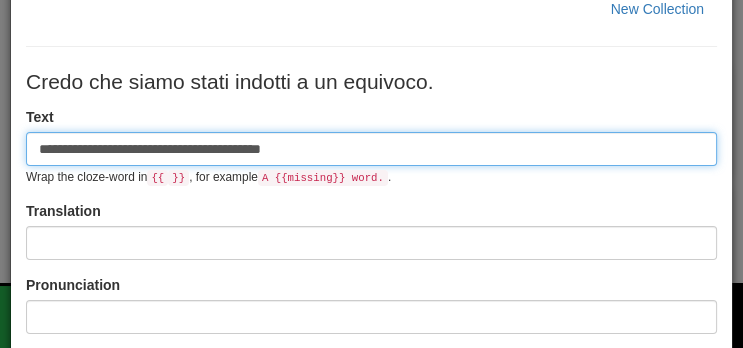 type on "**********" 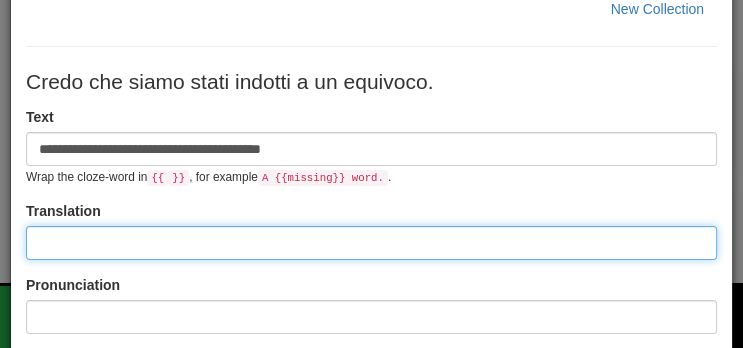 click at bounding box center [371, 243] 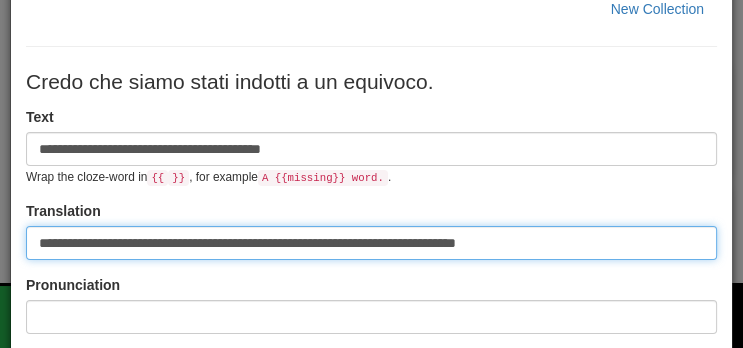 type on "**********" 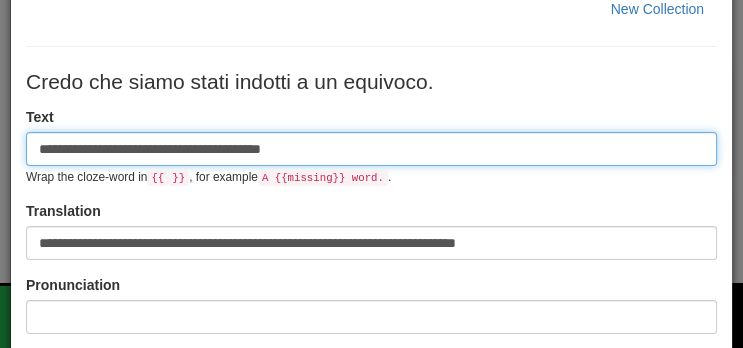 click on "**********" at bounding box center (371, 149) 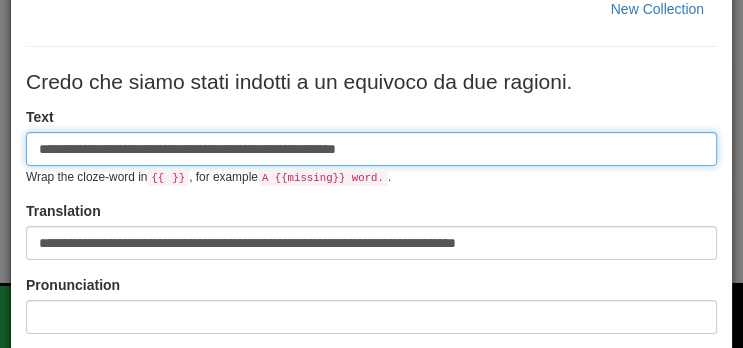 type on "**********" 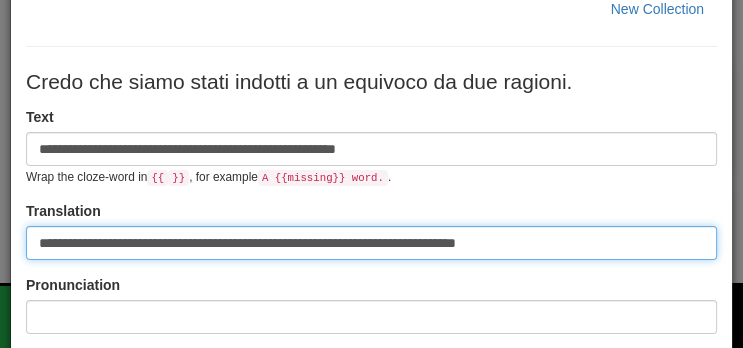 click on "**********" at bounding box center (371, 243) 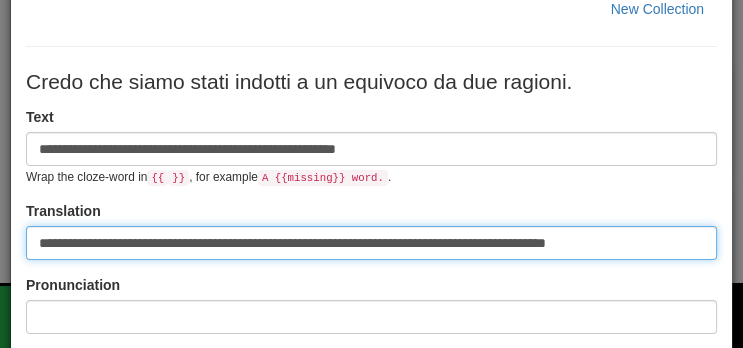 click on "**********" at bounding box center [371, 243] 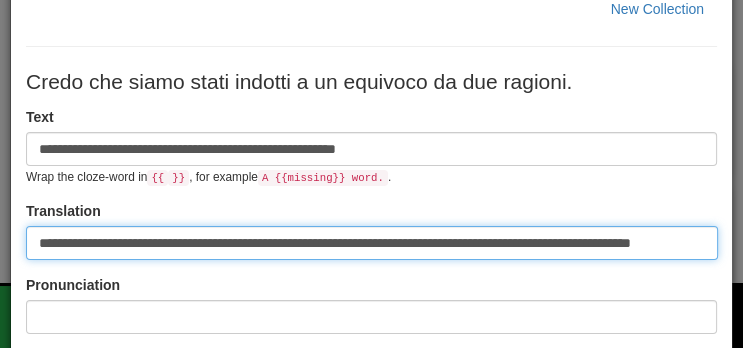 scroll, scrollTop: 0, scrollLeft: 77, axis: horizontal 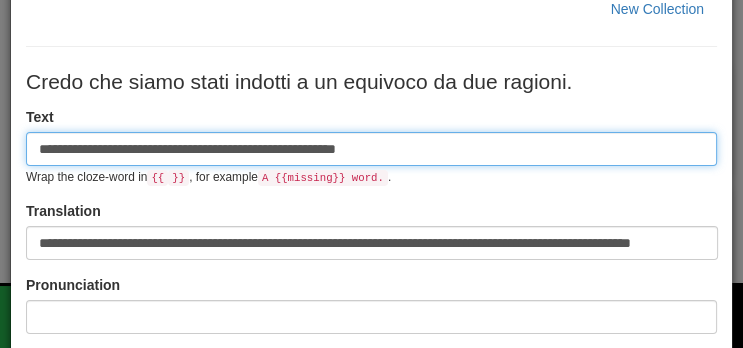 click on "**********" at bounding box center [371, 149] 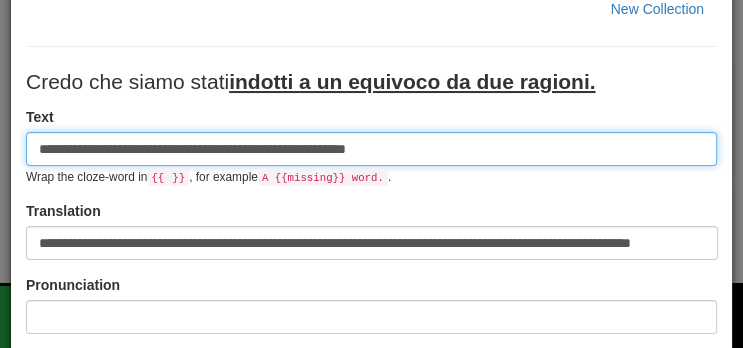 click on "**********" at bounding box center [371, 149] 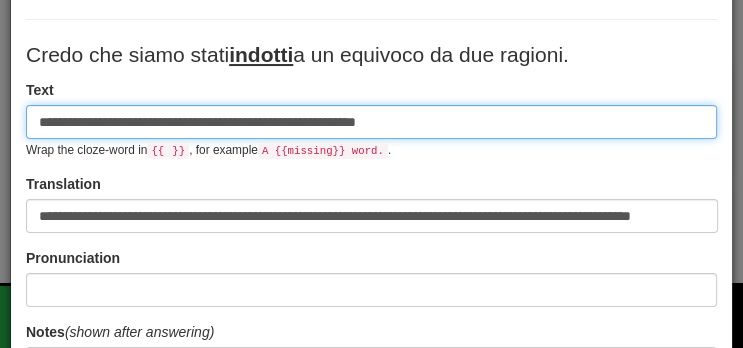 scroll, scrollTop: 166, scrollLeft: 0, axis: vertical 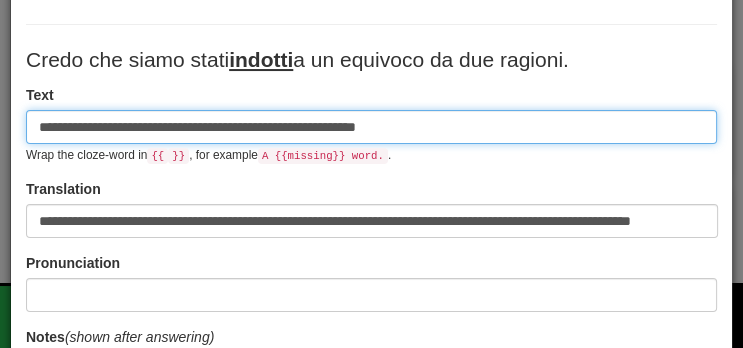 click on "**********" at bounding box center (371, 127) 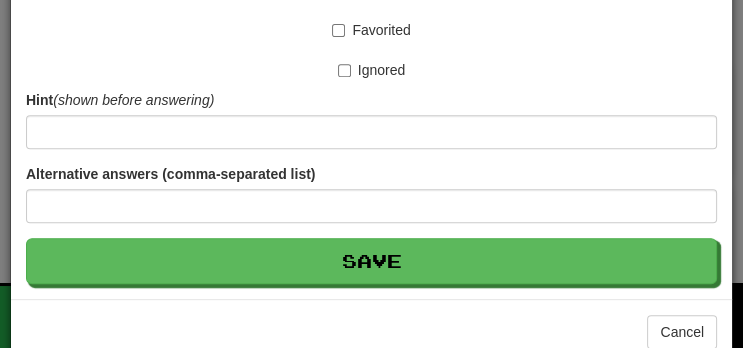 scroll, scrollTop: 622, scrollLeft: 0, axis: vertical 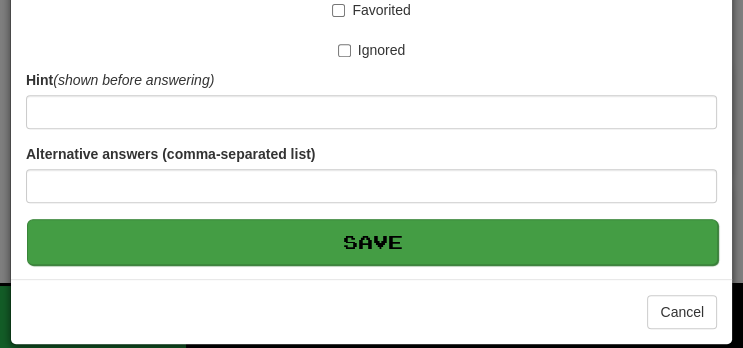 type on "**********" 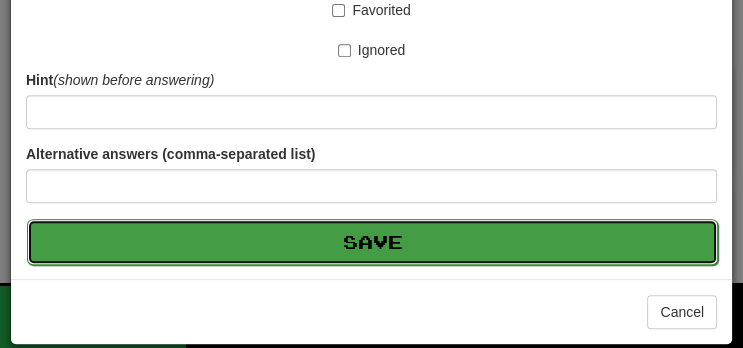 click on "Save" at bounding box center [372, 242] 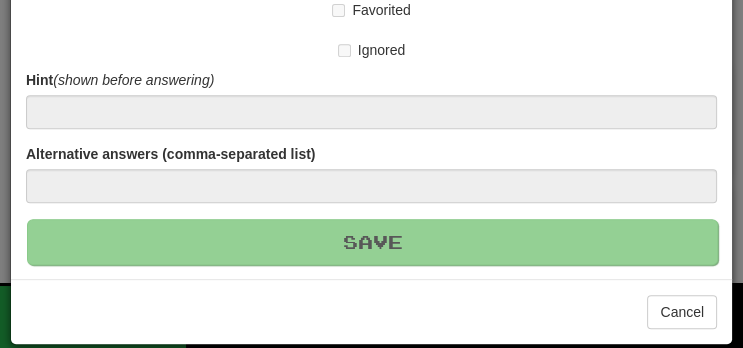 type 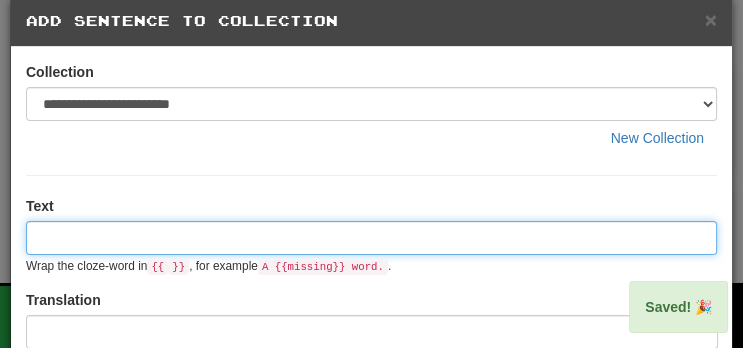 scroll, scrollTop: 0, scrollLeft: 0, axis: both 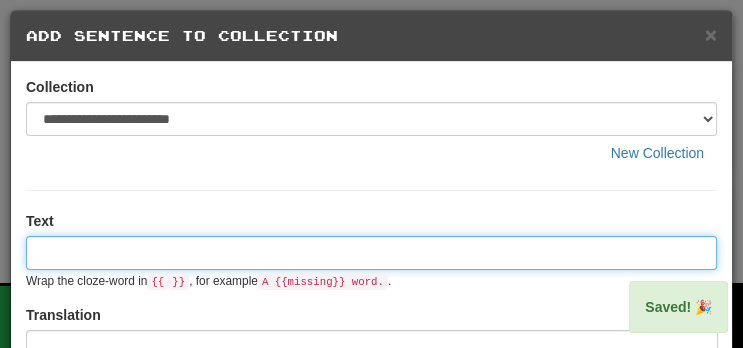 click at bounding box center (371, 253) 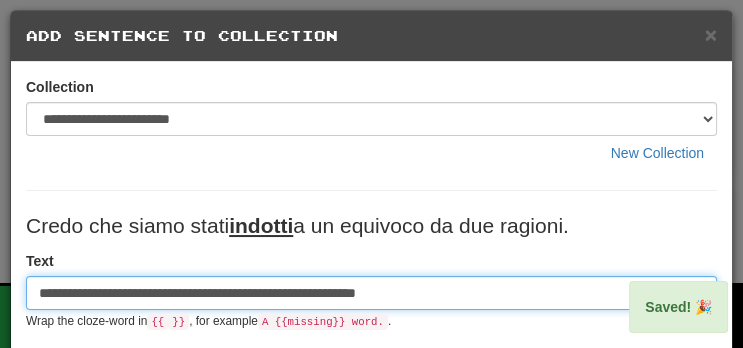 type on "**********" 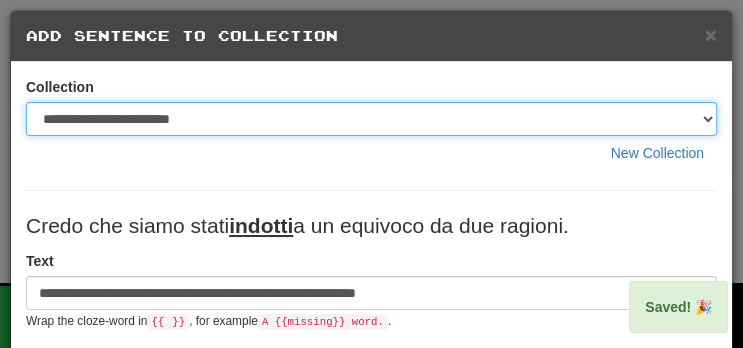 click on "**********" at bounding box center [371, 119] 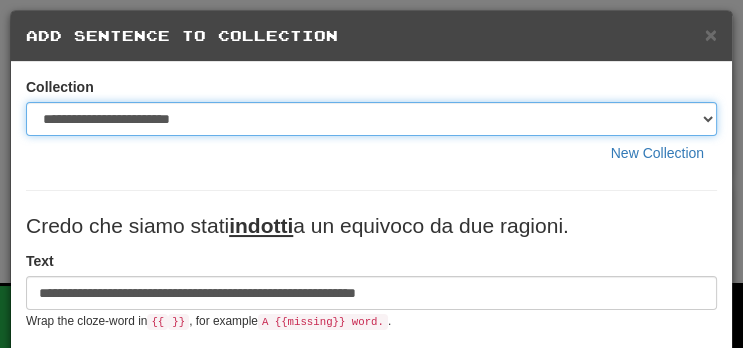select on "*****" 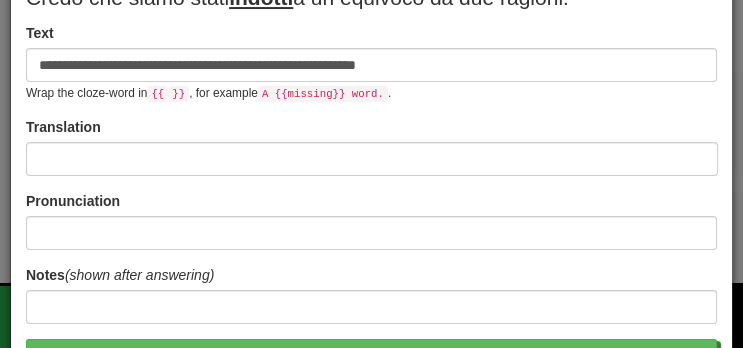 scroll, scrollTop: 246, scrollLeft: 0, axis: vertical 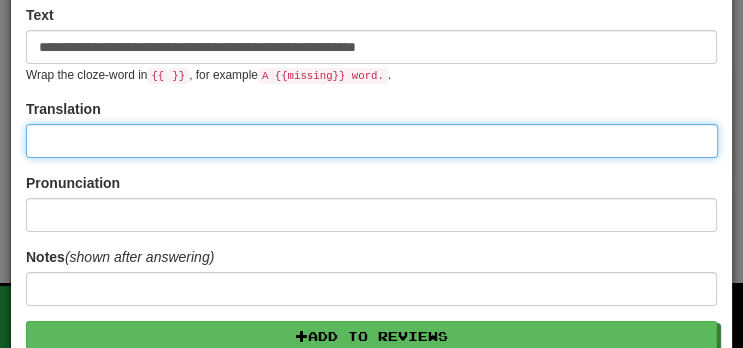 click at bounding box center [372, 141] 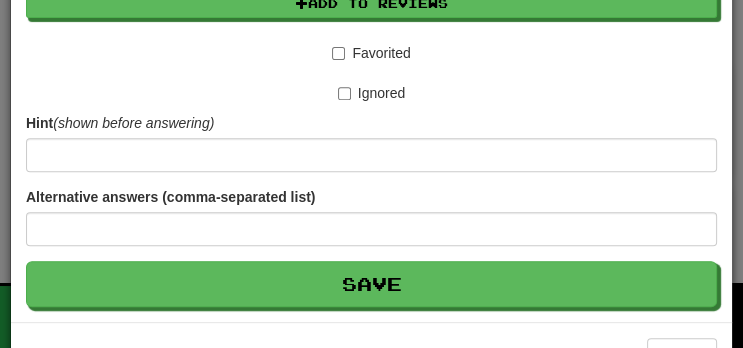 scroll, scrollTop: 622, scrollLeft: 0, axis: vertical 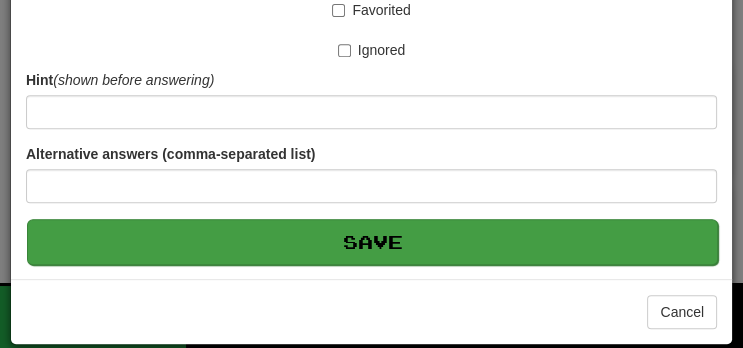 type on "**********" 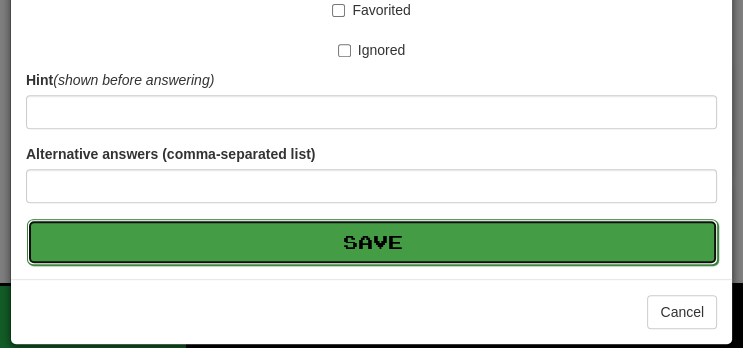 click on "Save" at bounding box center (372, 242) 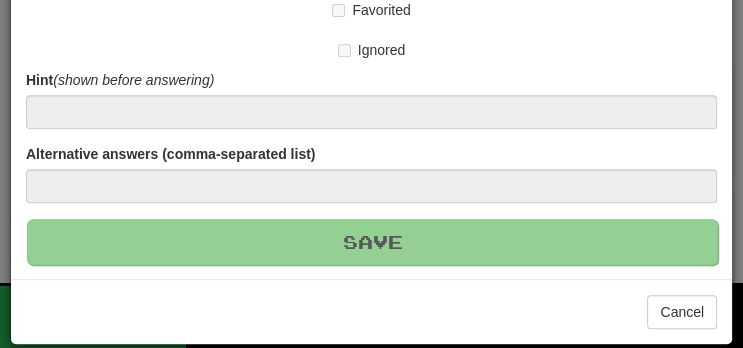 type 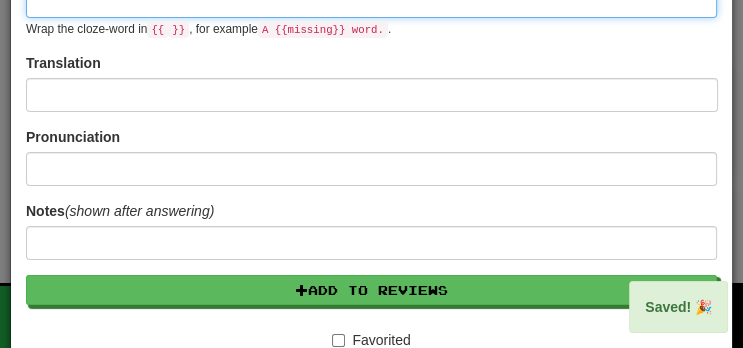 scroll, scrollTop: 0, scrollLeft: 0, axis: both 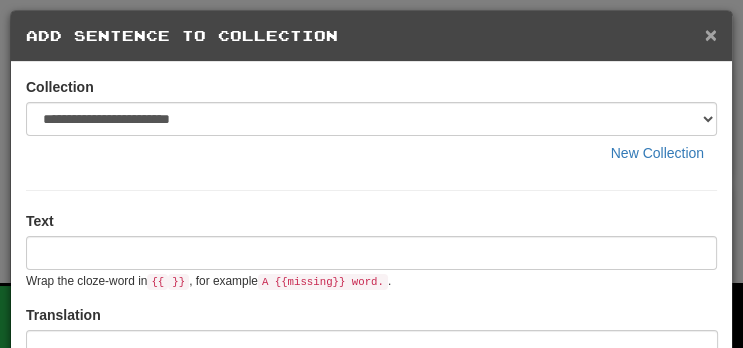 click on "×" at bounding box center (711, 34) 